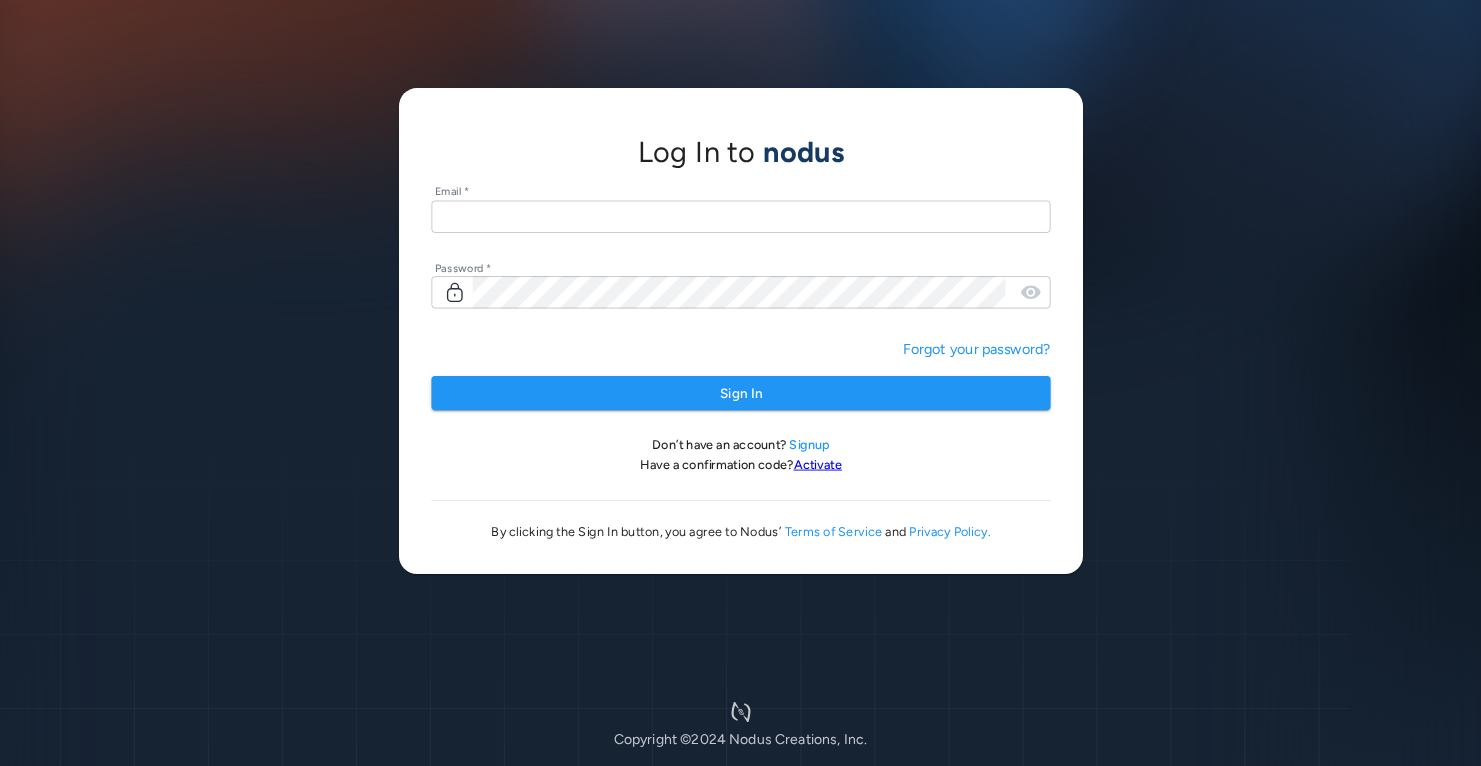 scroll, scrollTop: 0, scrollLeft: 0, axis: both 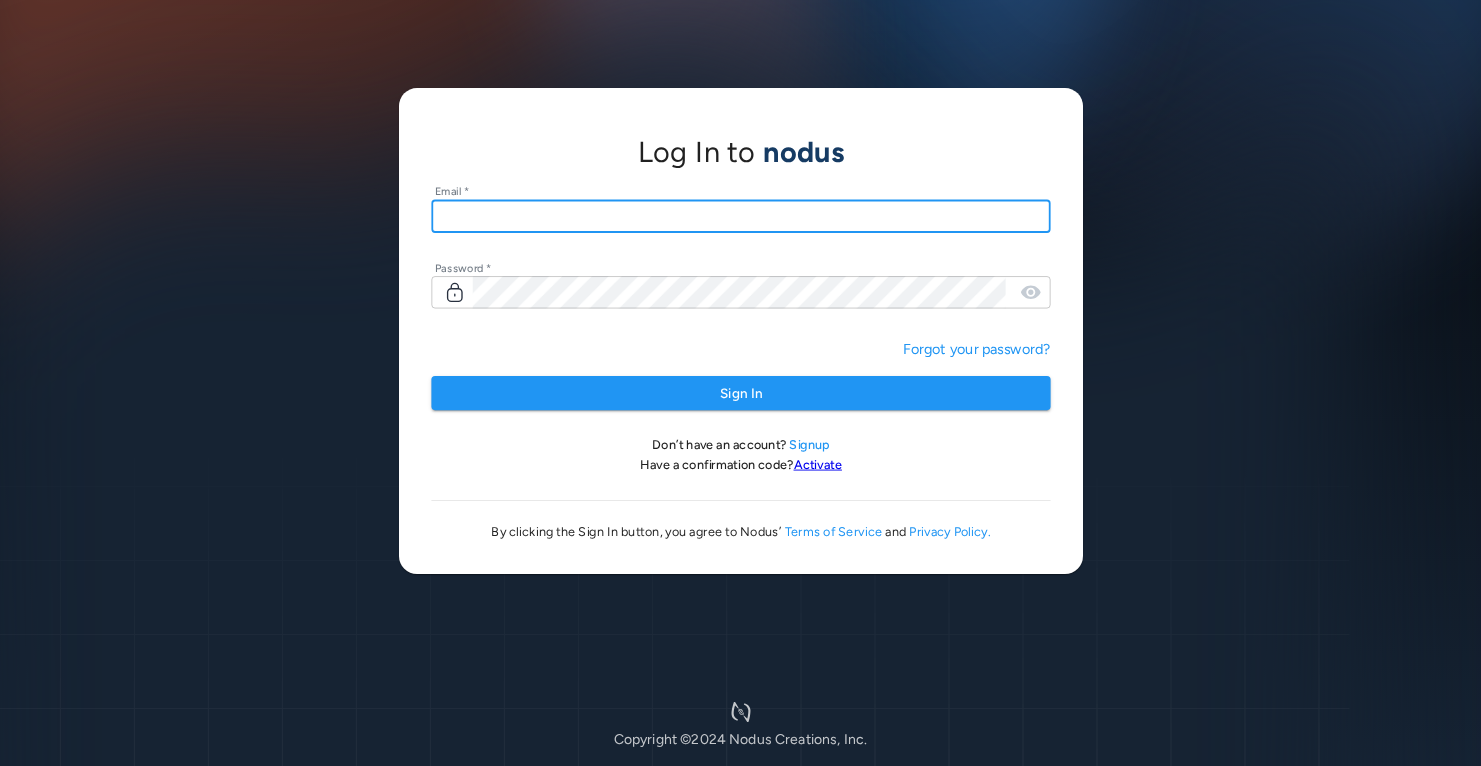 type on "**********" 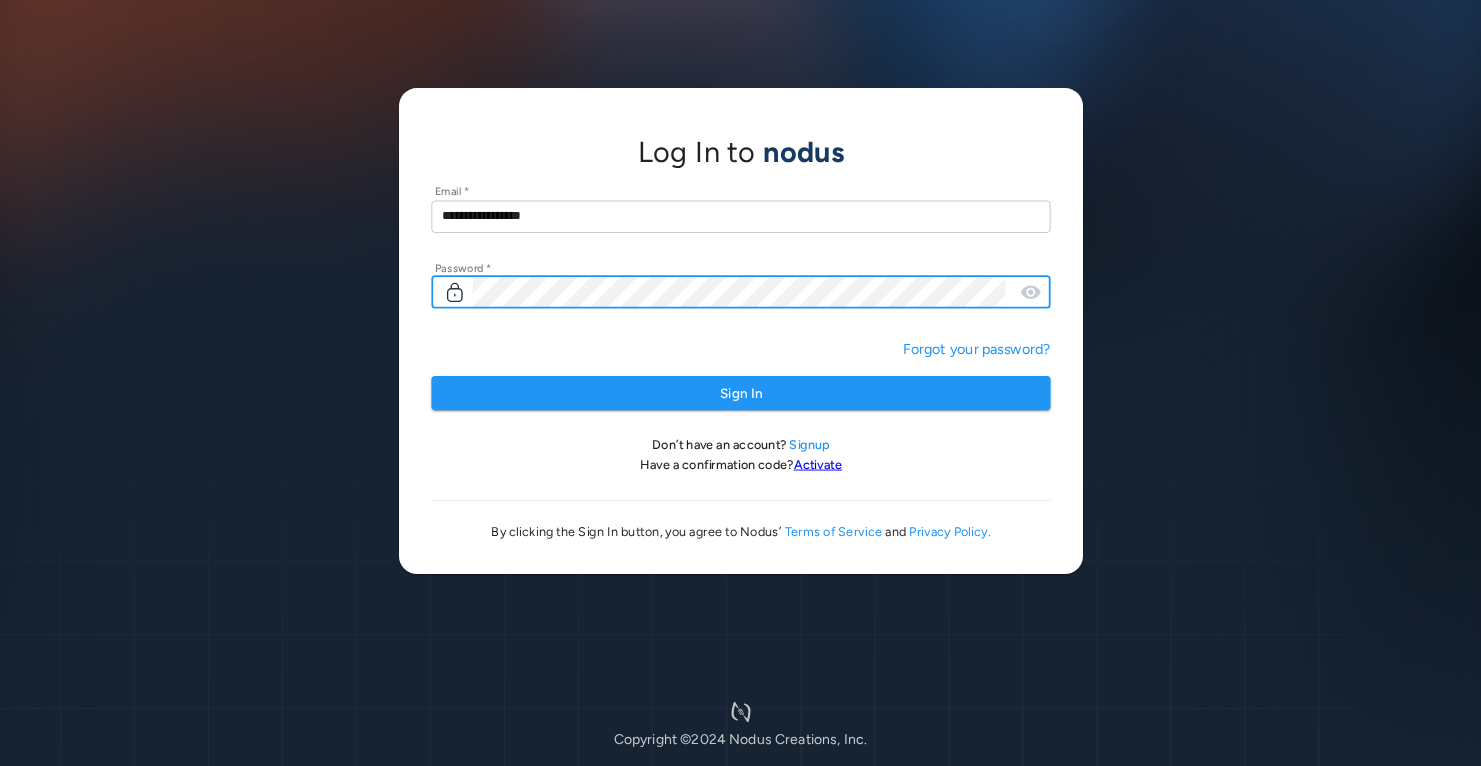 click on "Sign In" at bounding box center (740, 393) 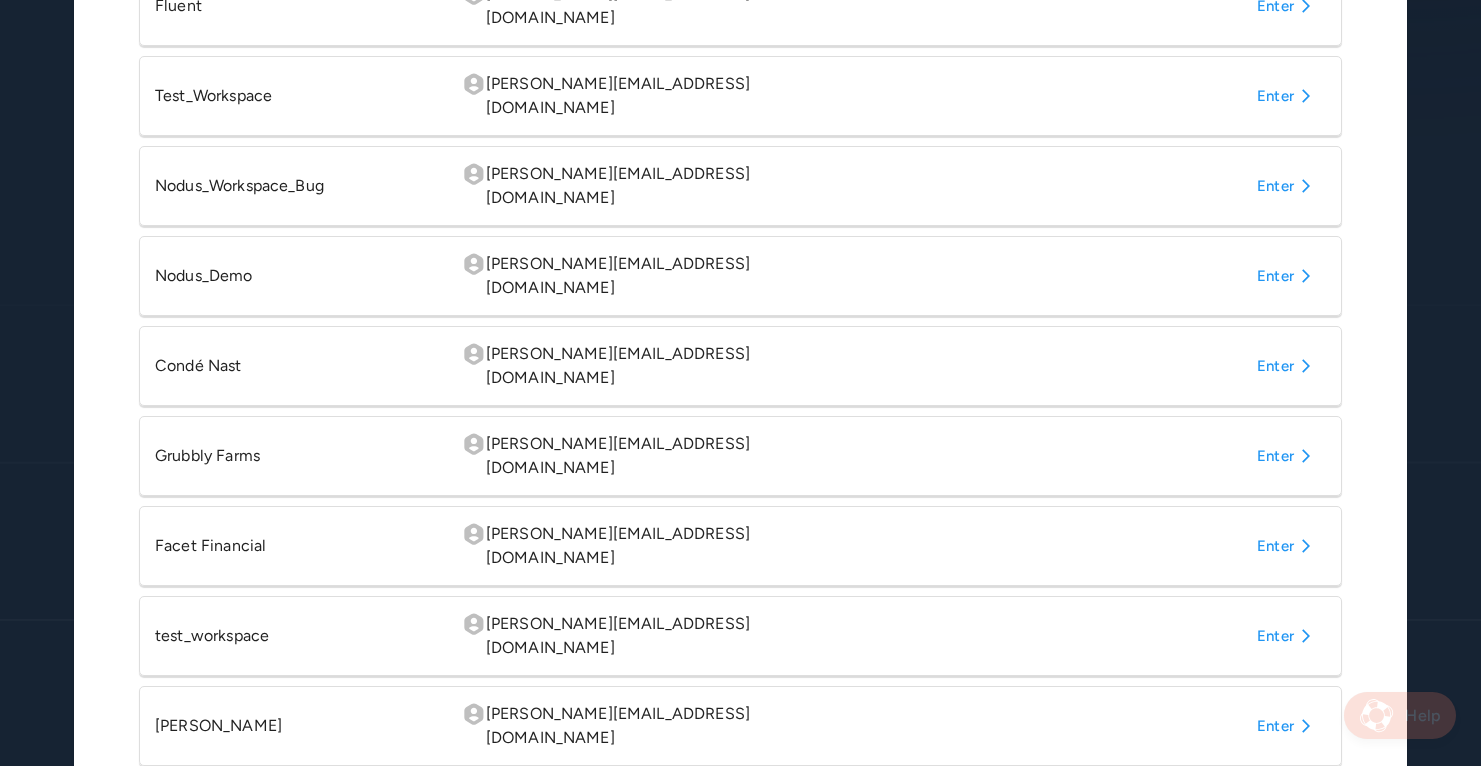 scroll, scrollTop: 825, scrollLeft: 0, axis: vertical 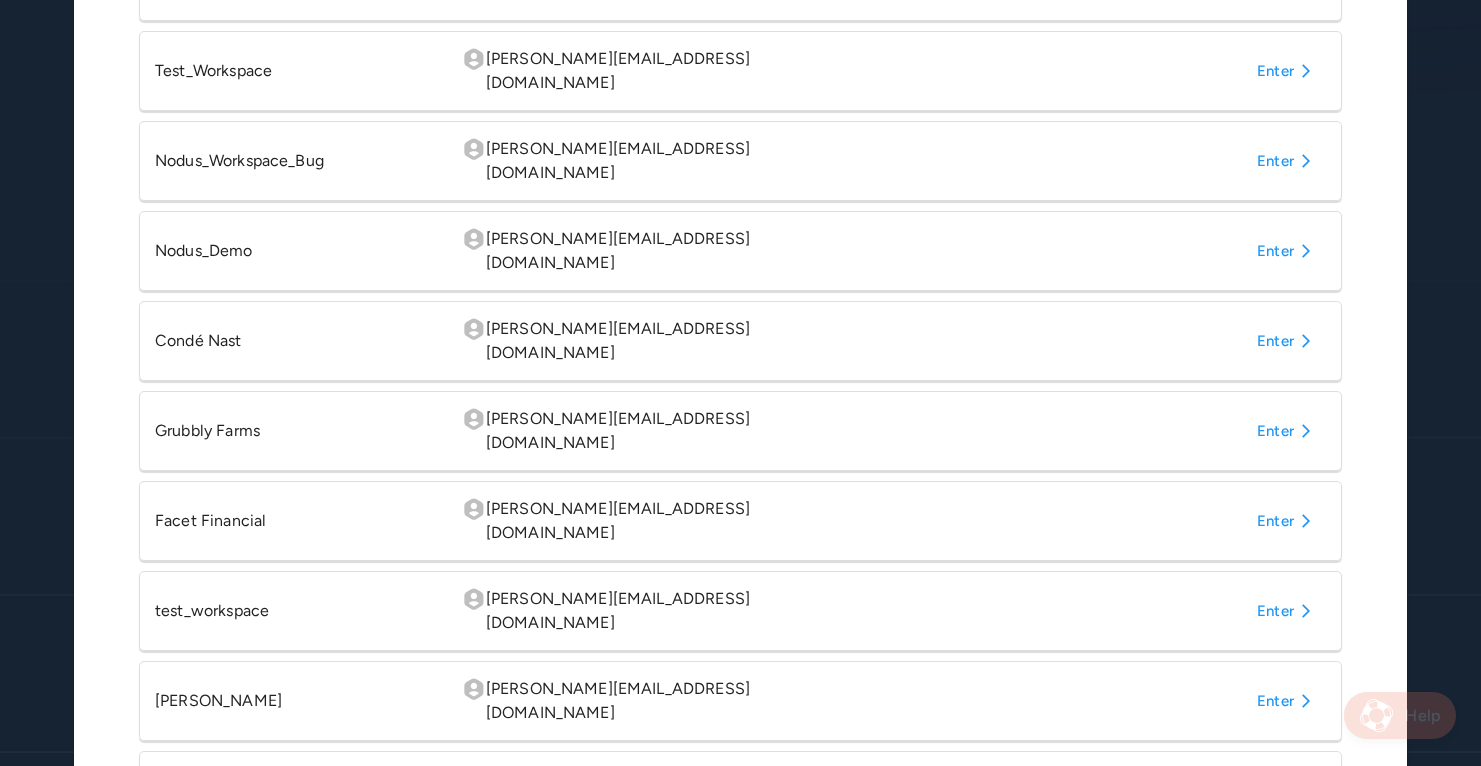 click on "Enter" at bounding box center [1287, 341] 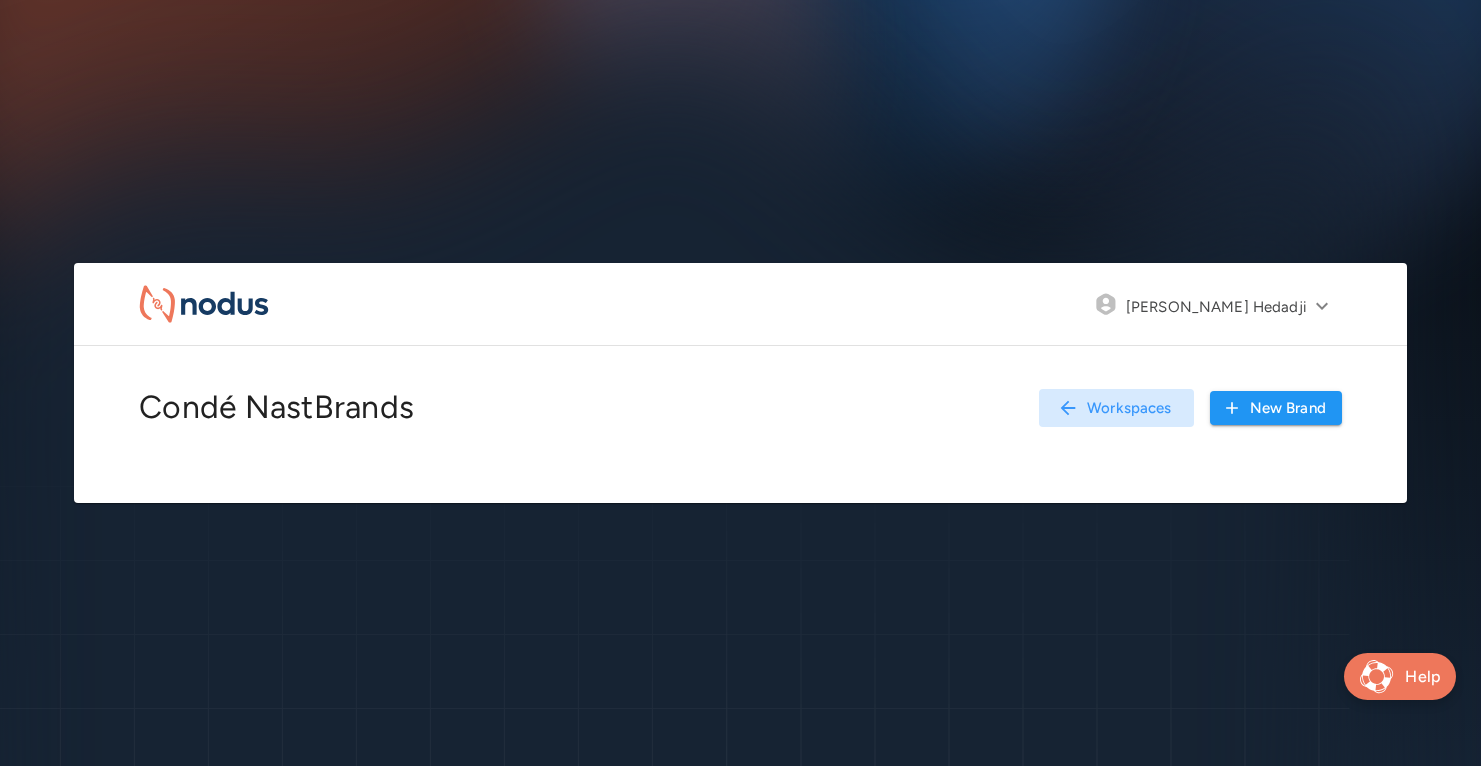 scroll, scrollTop: 0, scrollLeft: 0, axis: both 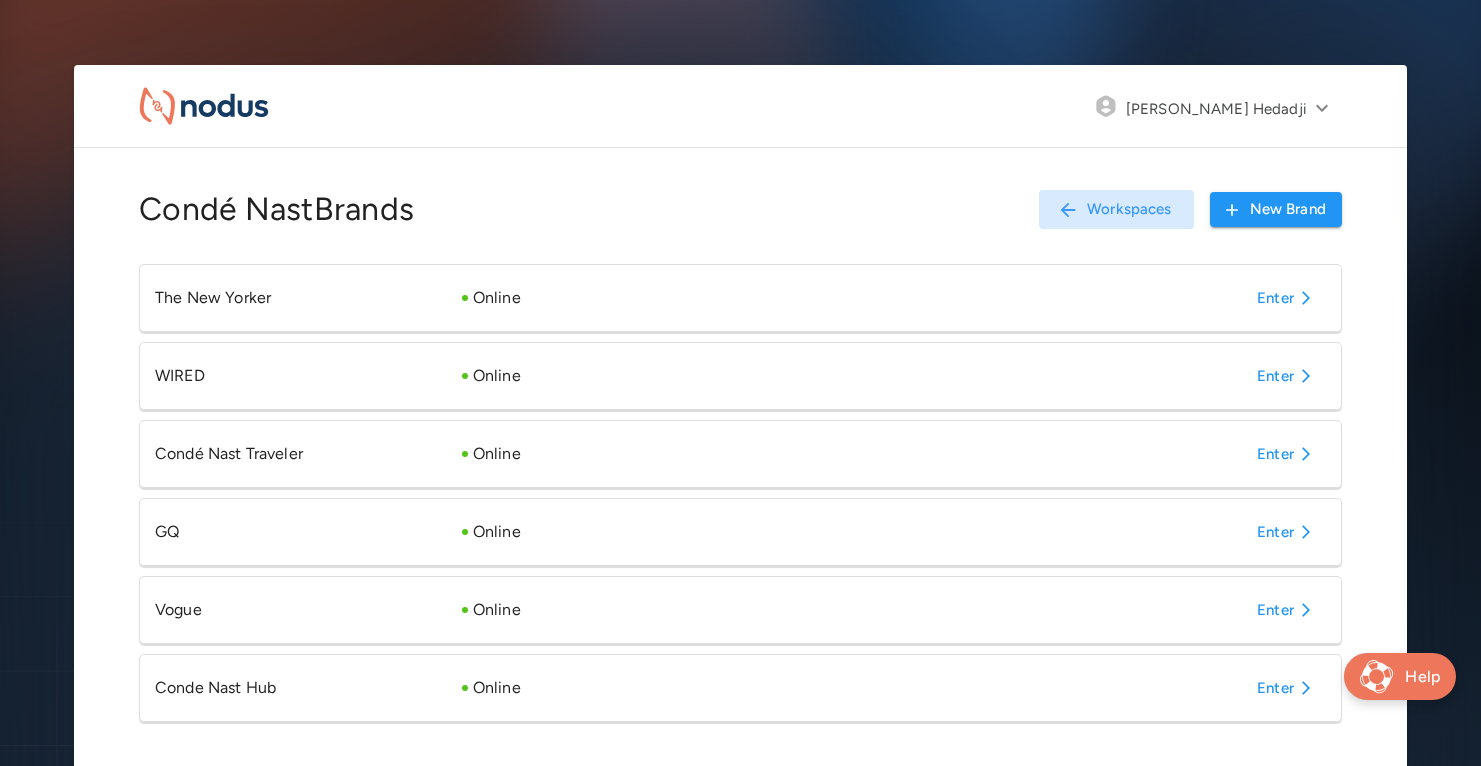 click on "Enter" at bounding box center [1287, 688] 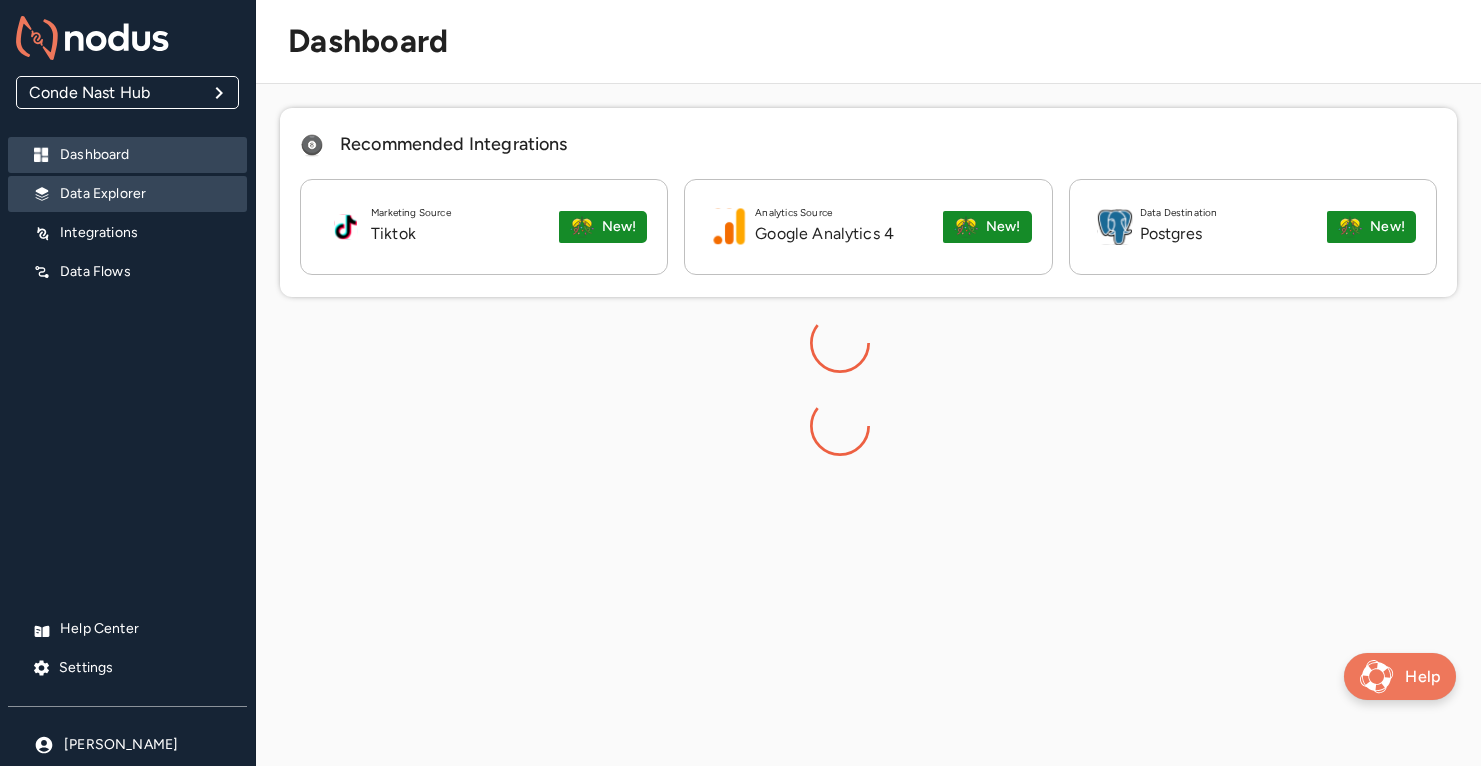 click on "Data Explorer" at bounding box center [127, 194] 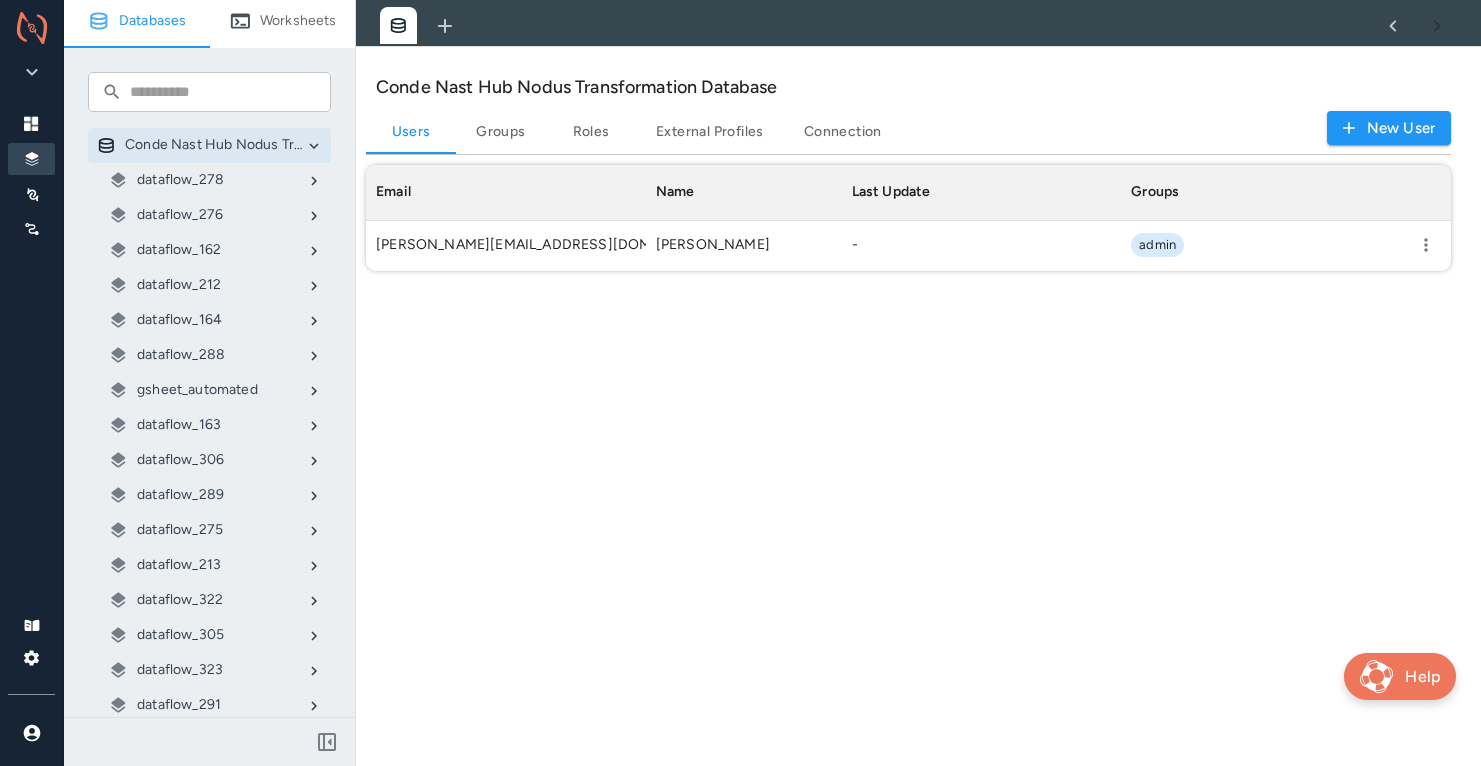 scroll, scrollTop: 1, scrollLeft: 1, axis: both 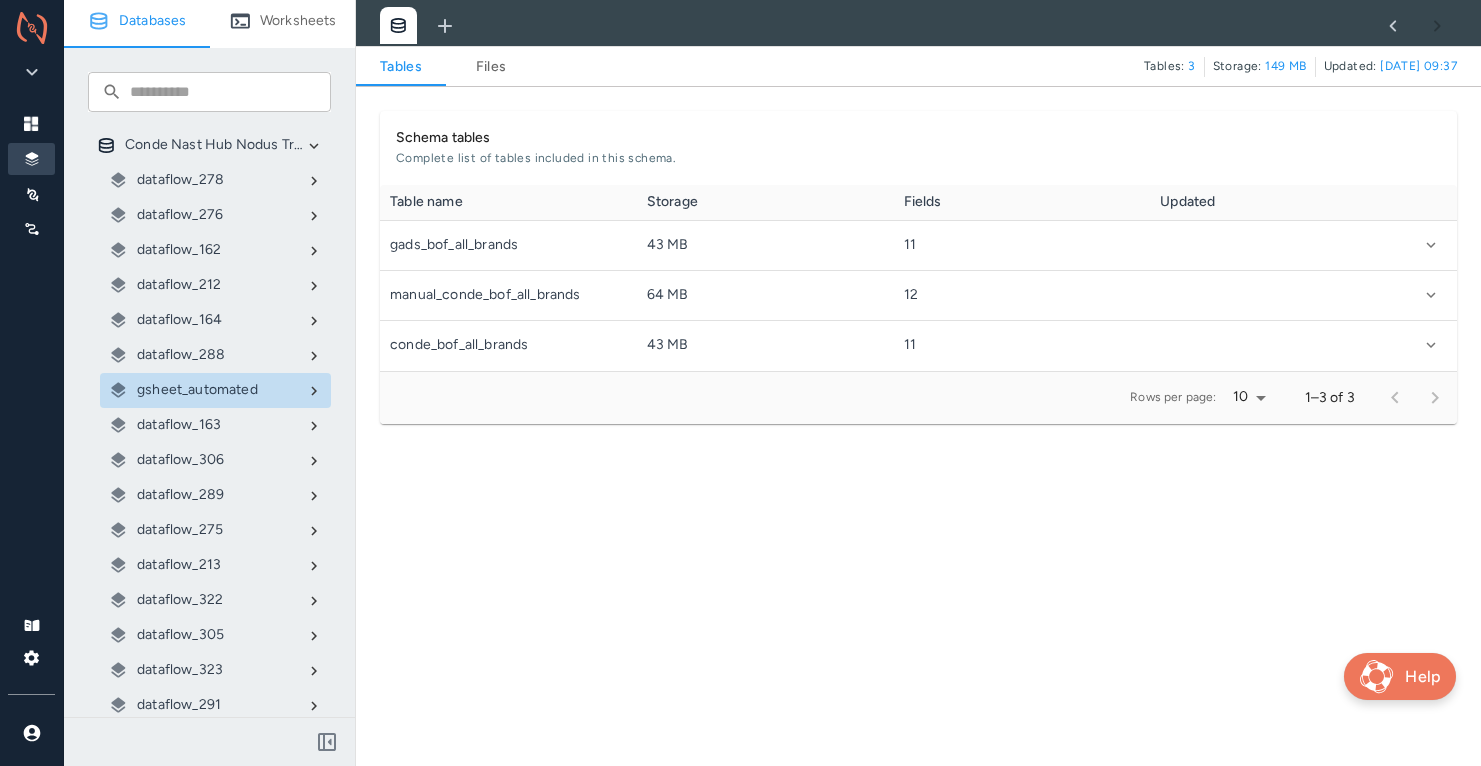 click on "Files" at bounding box center [491, 67] 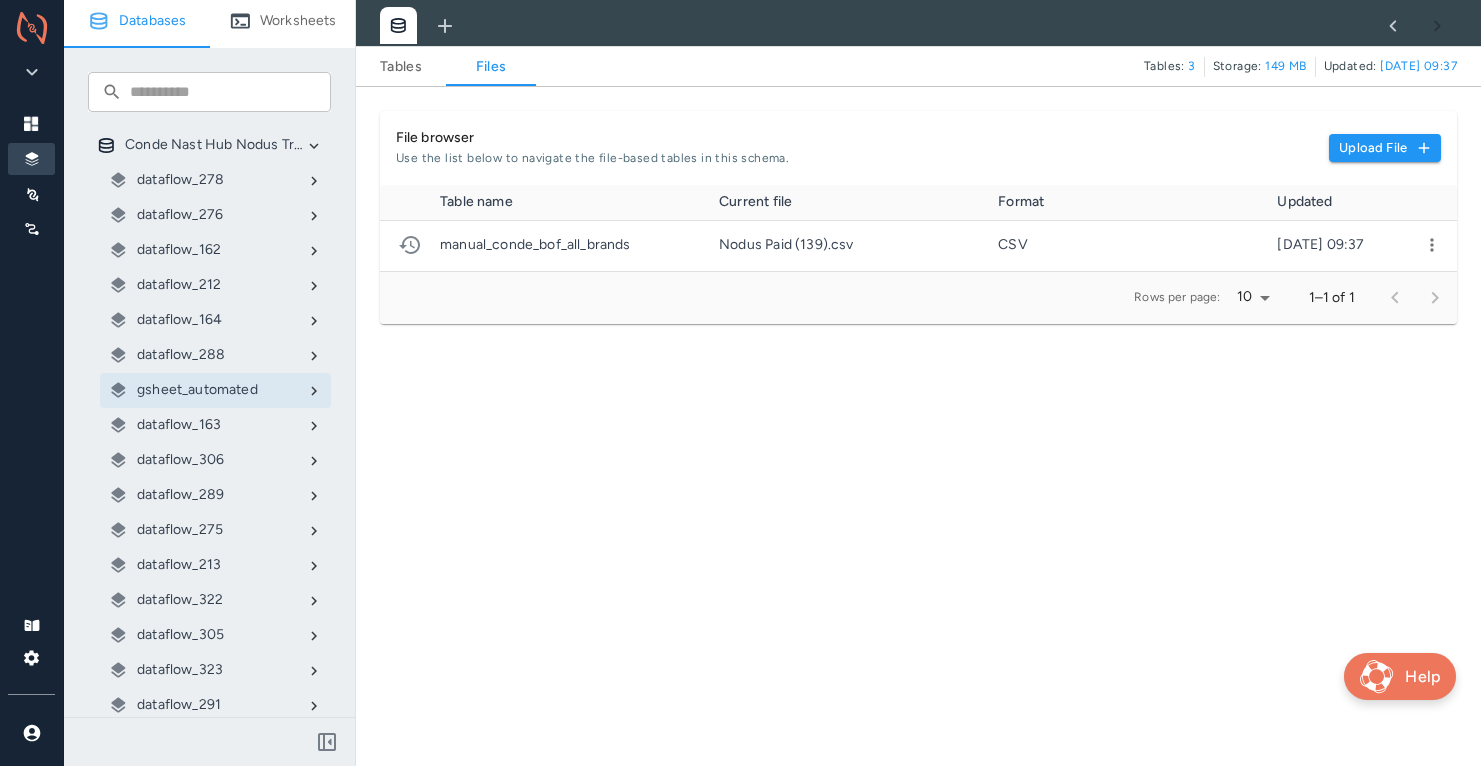 scroll, scrollTop: 1, scrollLeft: 1, axis: both 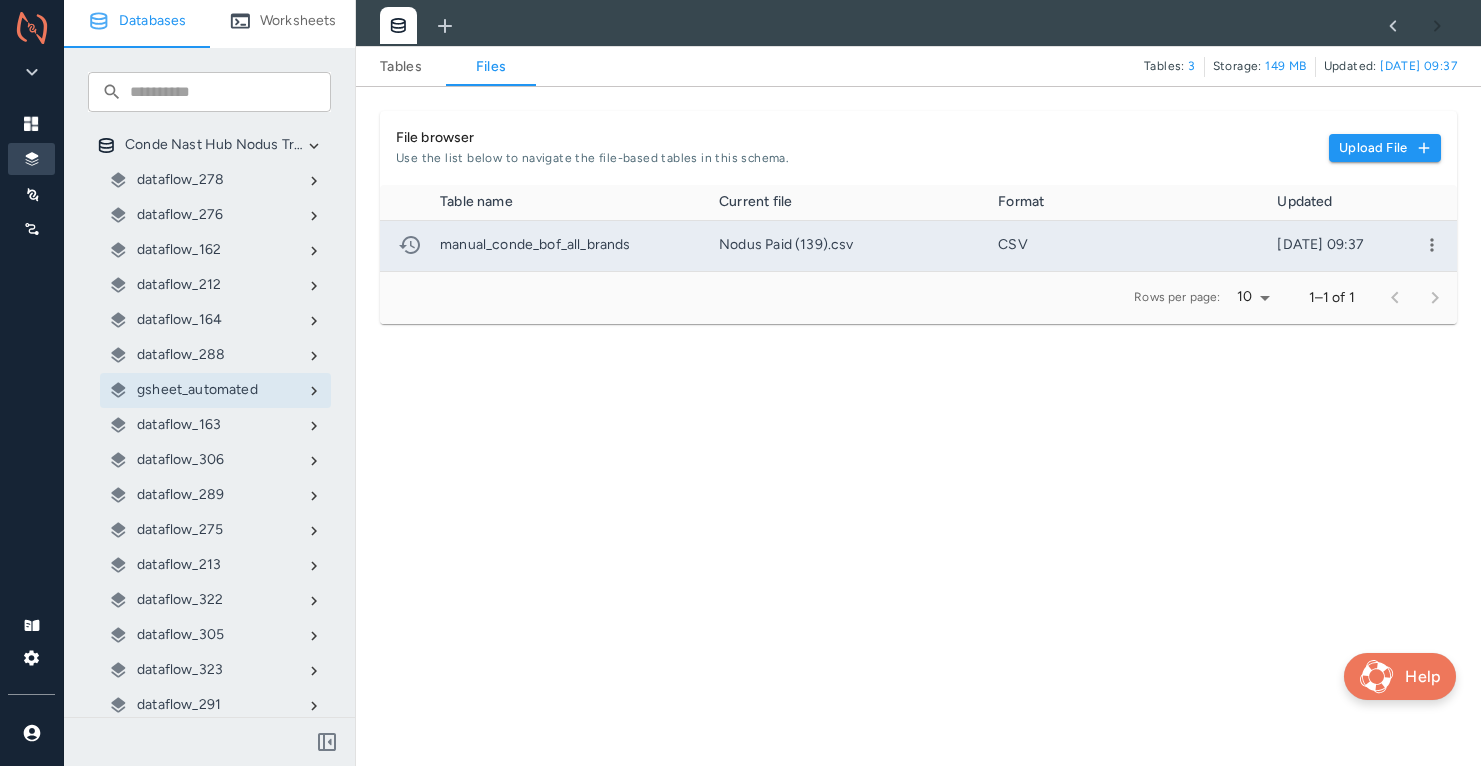 click 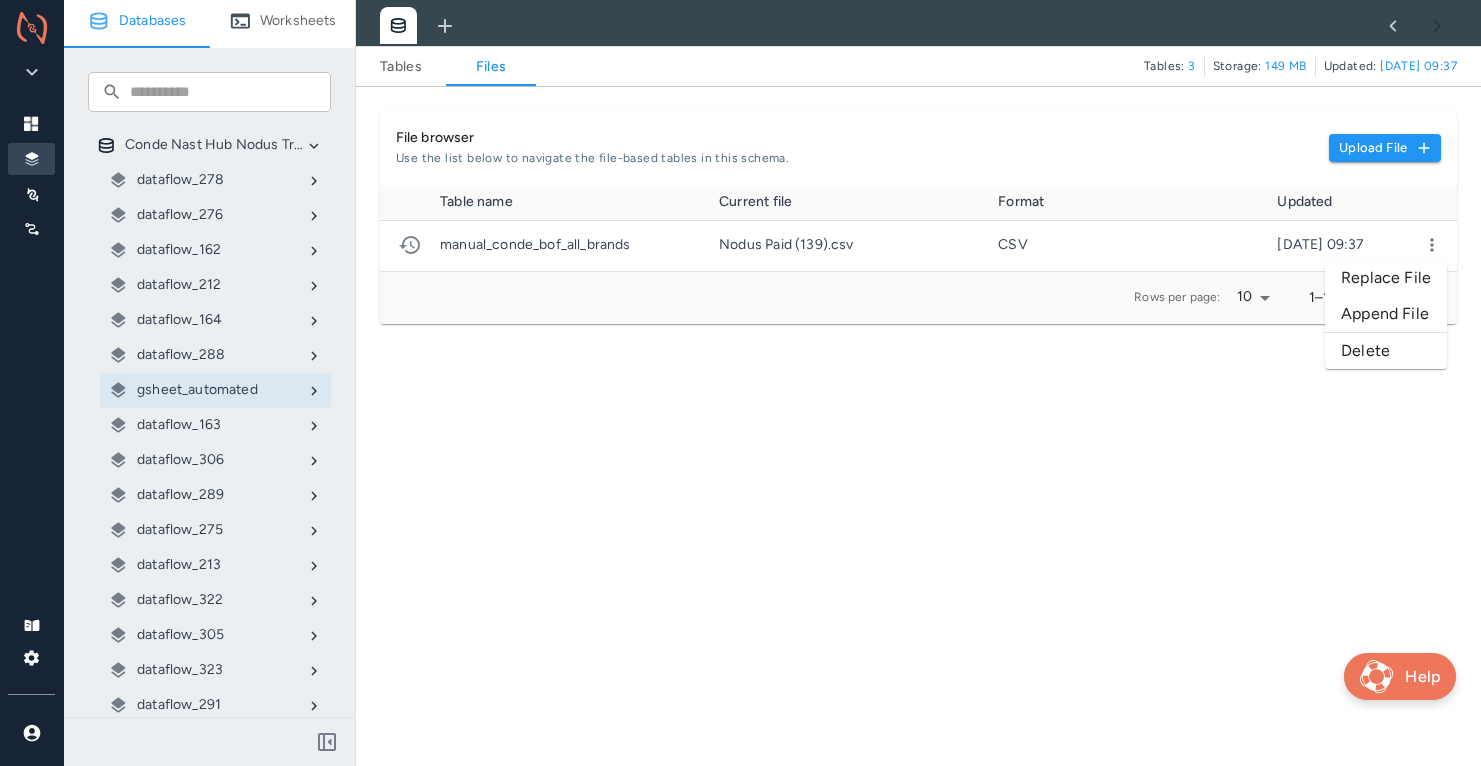 click on "Replace File" at bounding box center (1386, 278) 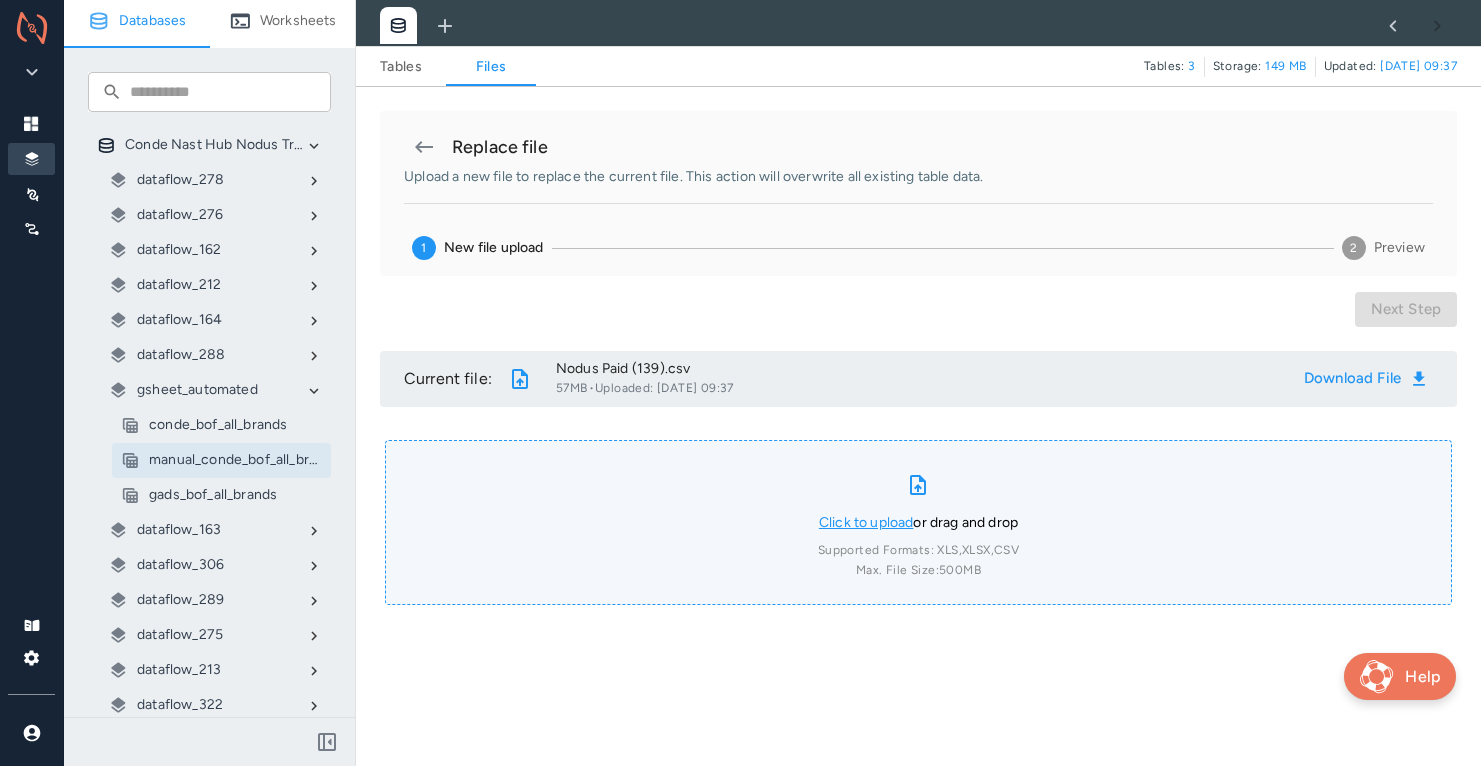 click on "Click to upload" at bounding box center [866, 522] 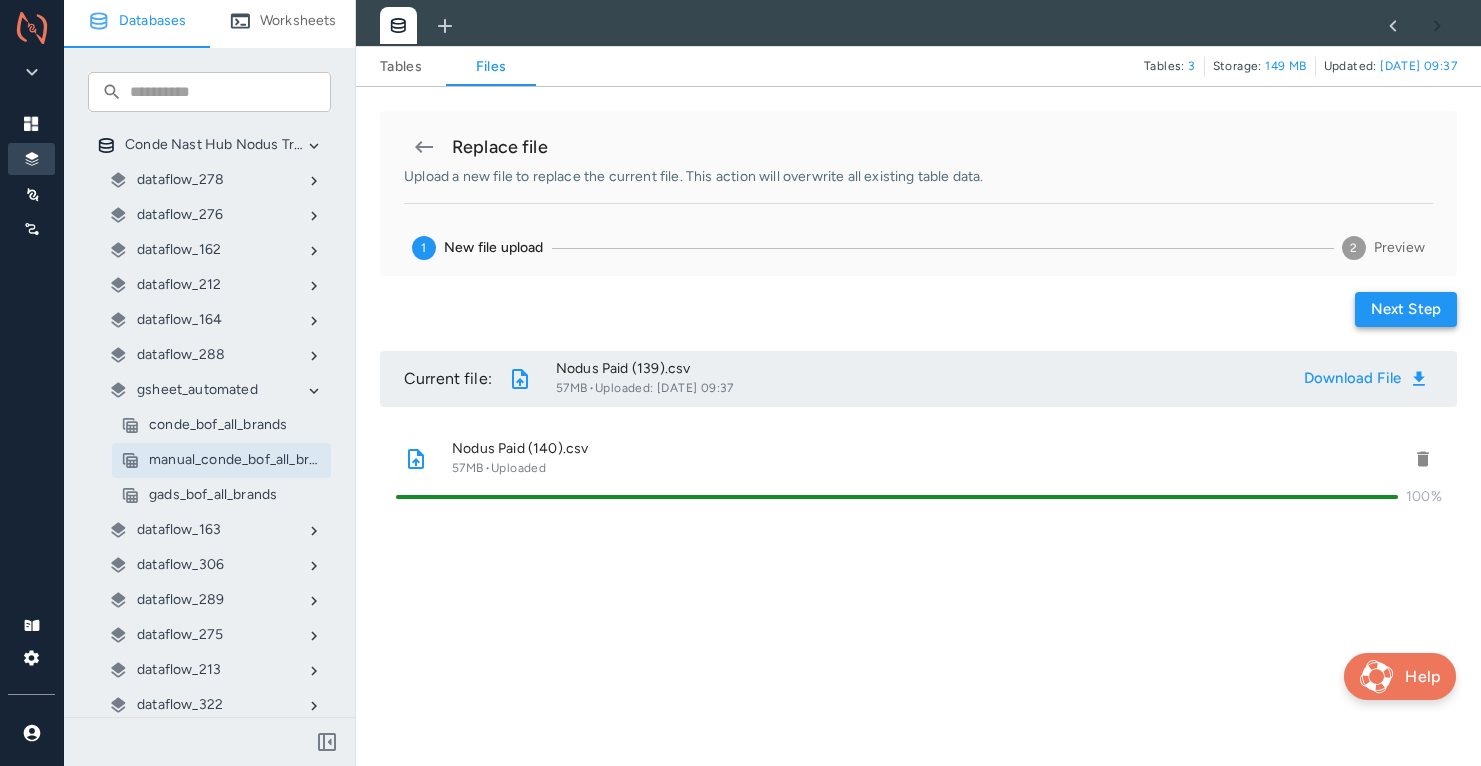click on "Next step" at bounding box center (1406, 309) 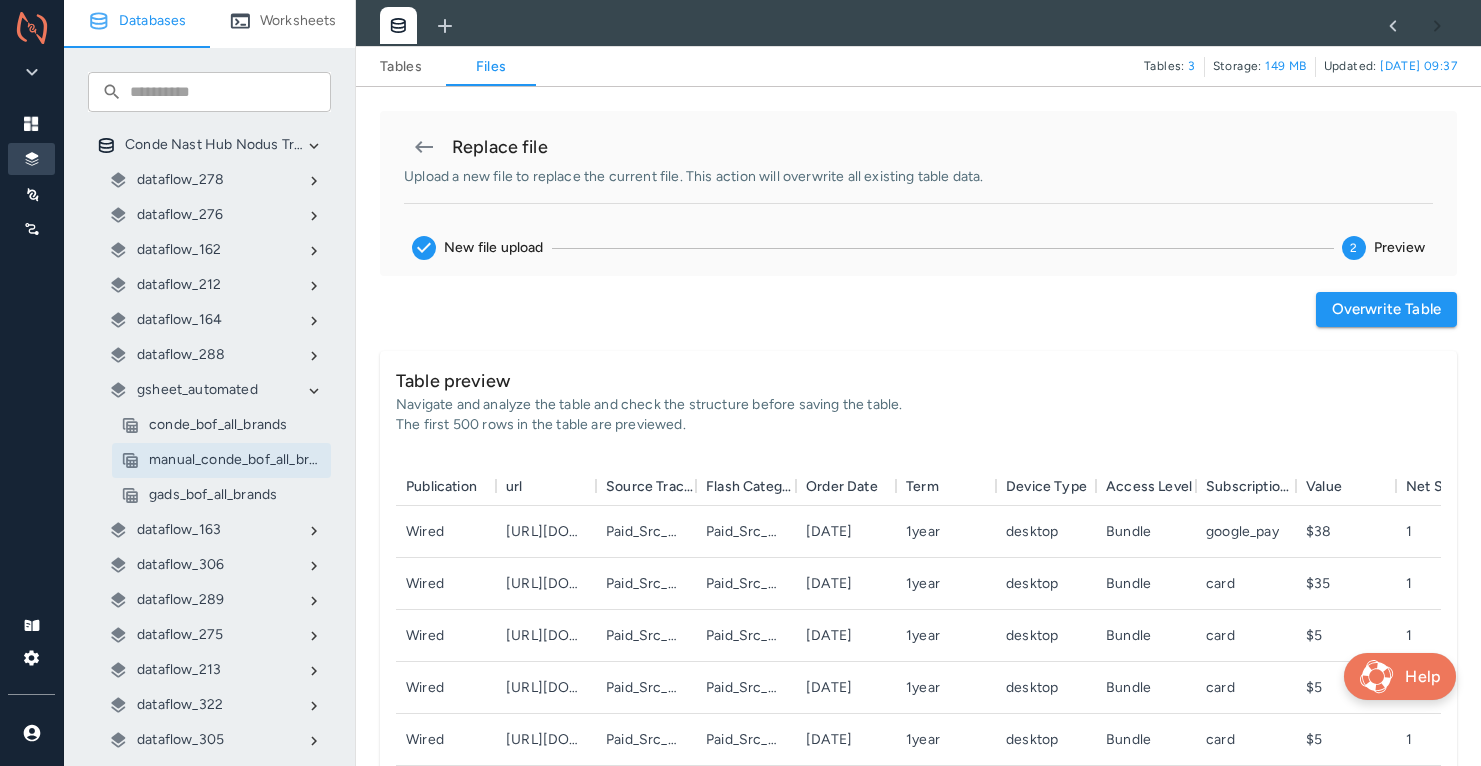 scroll, scrollTop: 1, scrollLeft: 1, axis: both 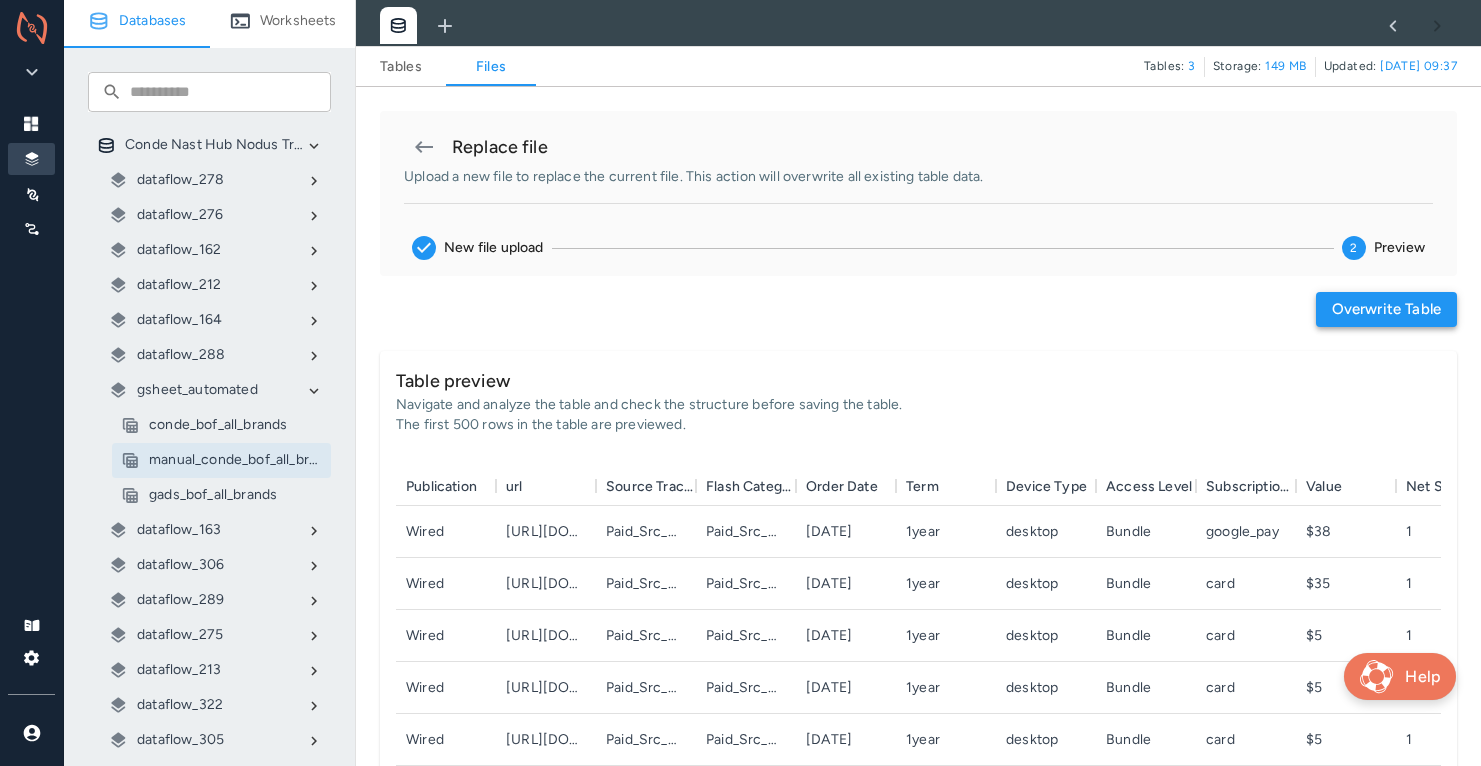 click on "Overwrite table" at bounding box center (1386, 309) 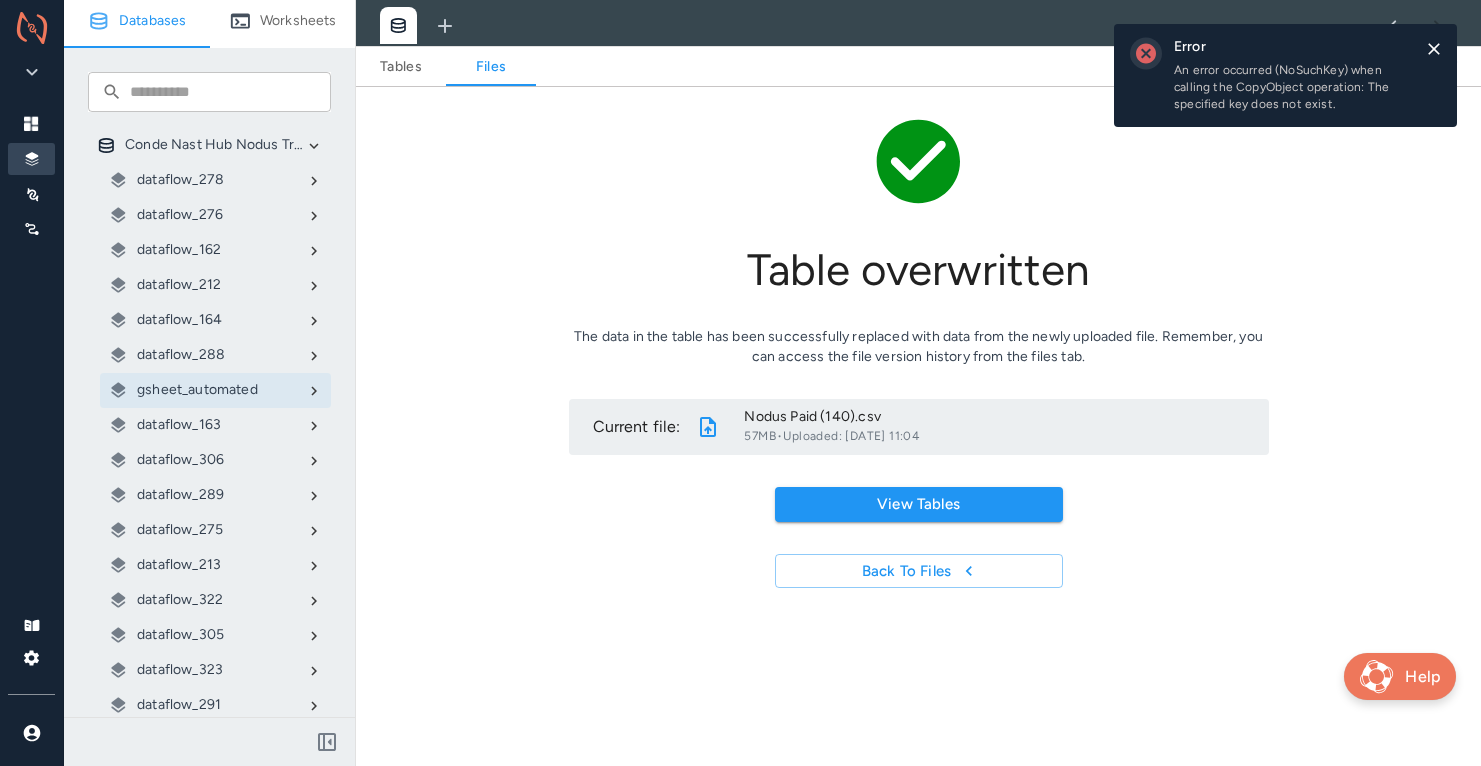 click 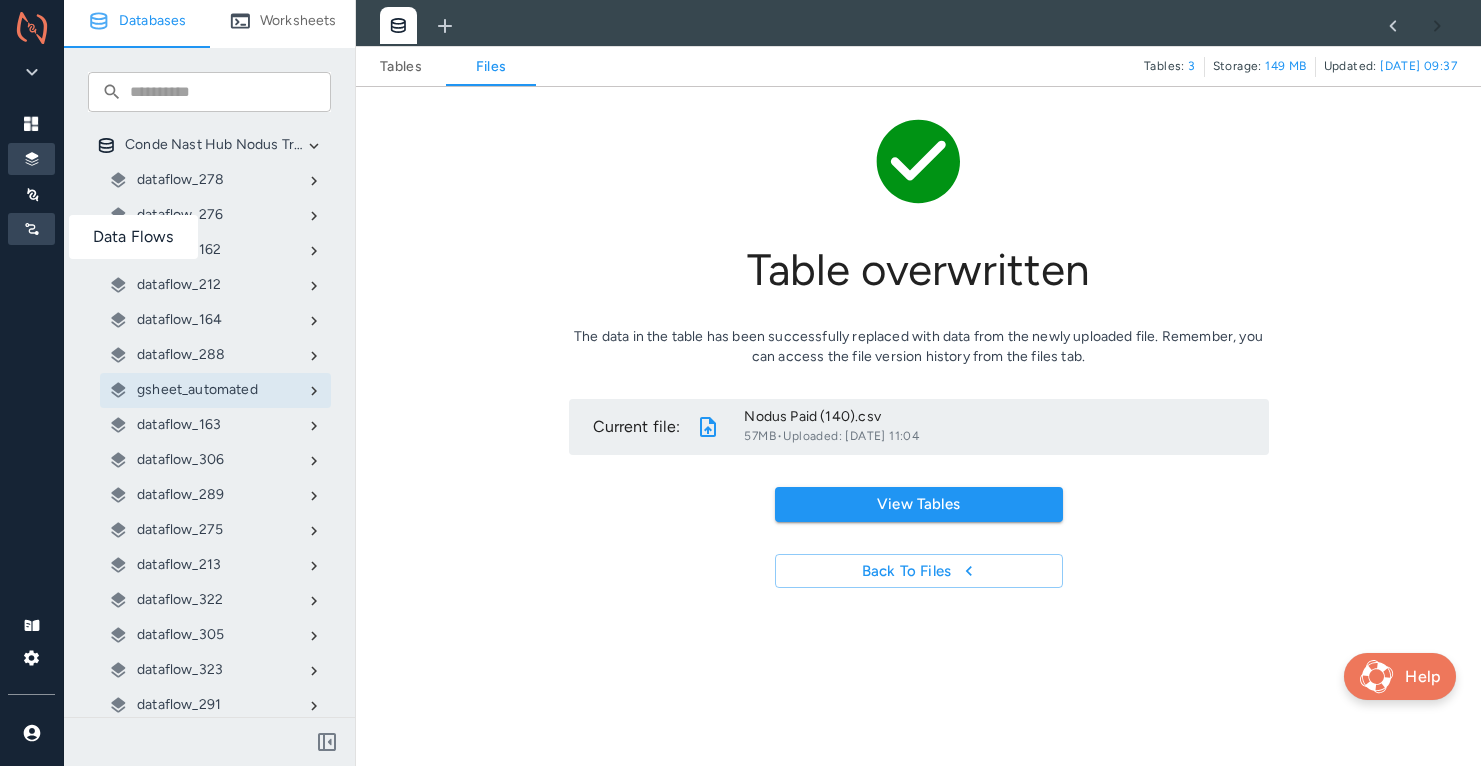 click at bounding box center (31, 229) 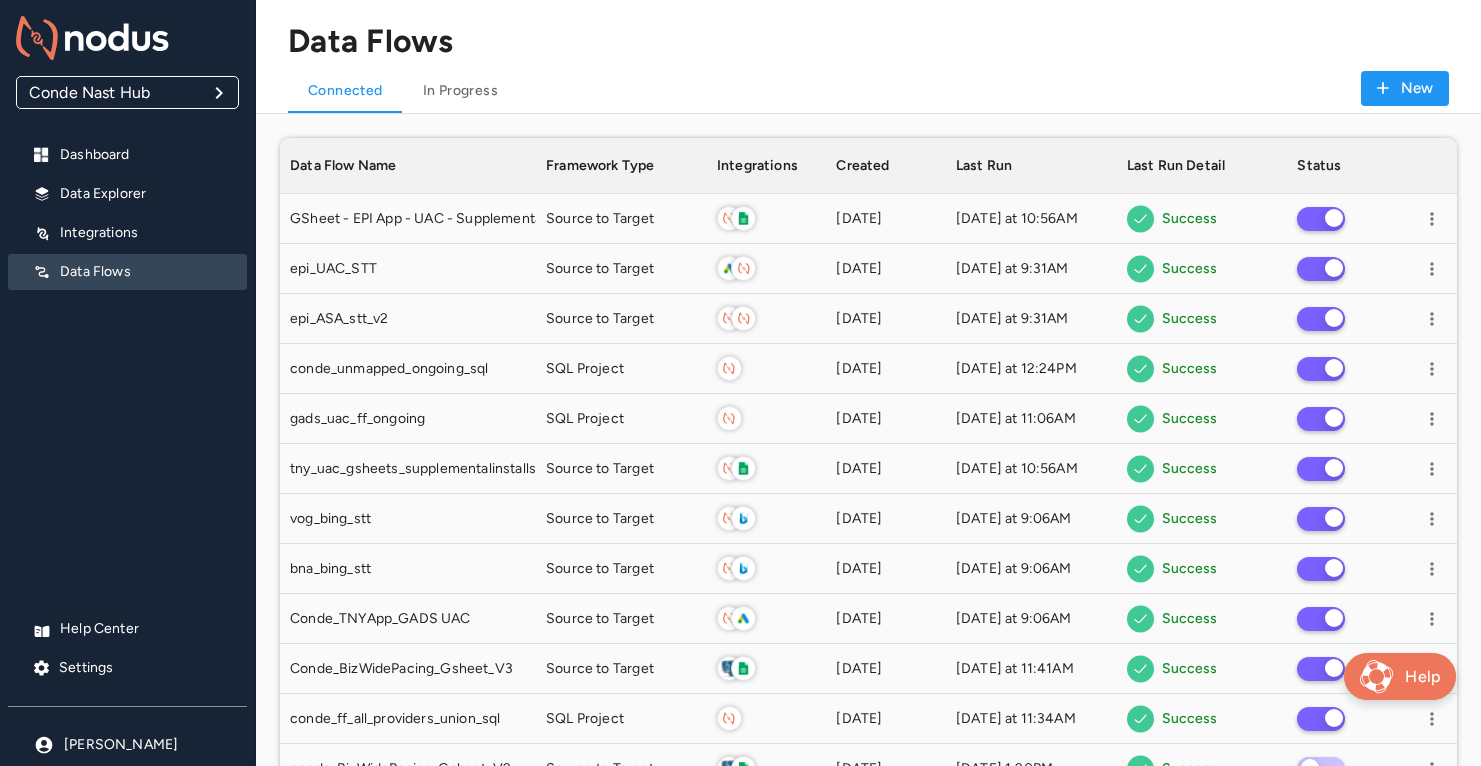 scroll, scrollTop: 1, scrollLeft: 1, axis: both 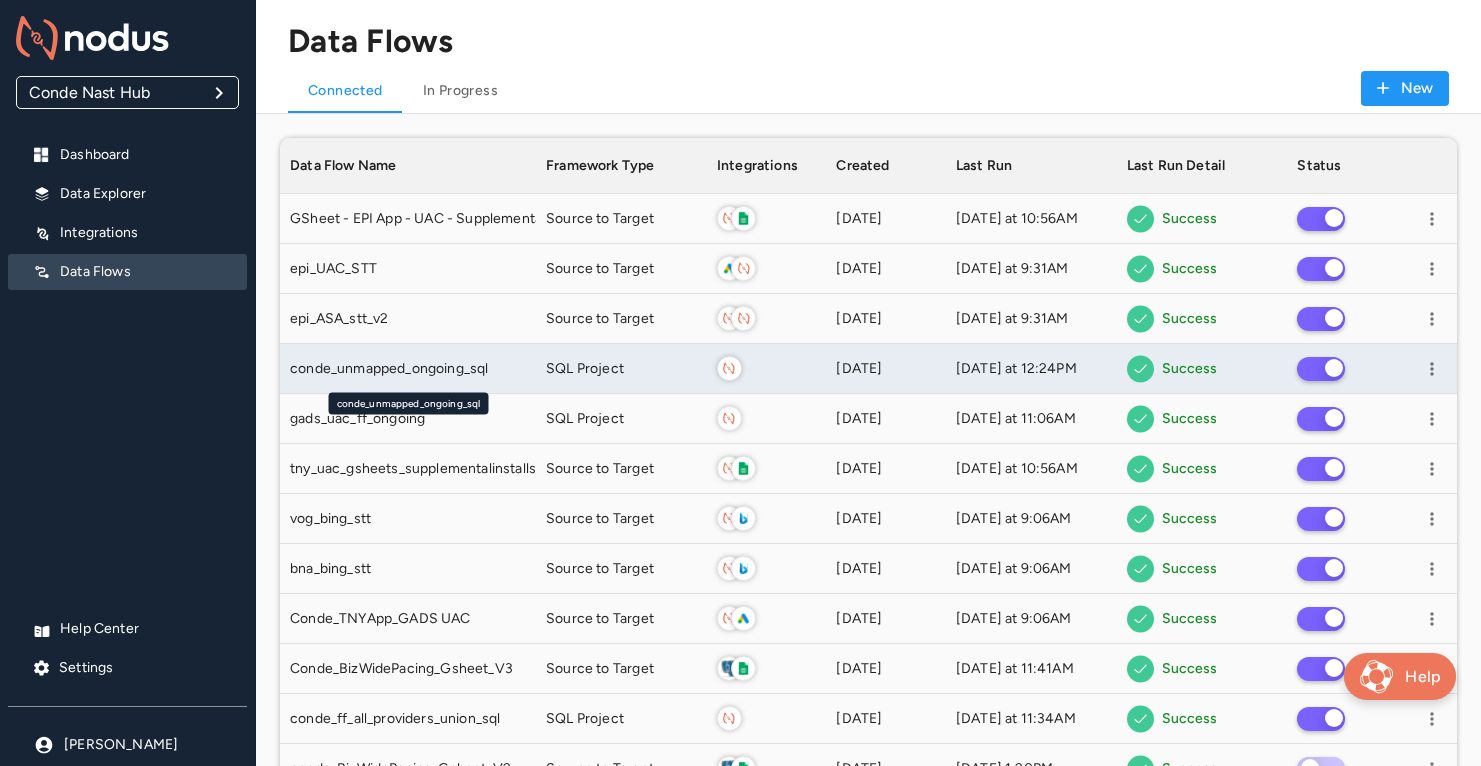 click on "conde_unmapped_ongoing_sql" at bounding box center [408, 369] 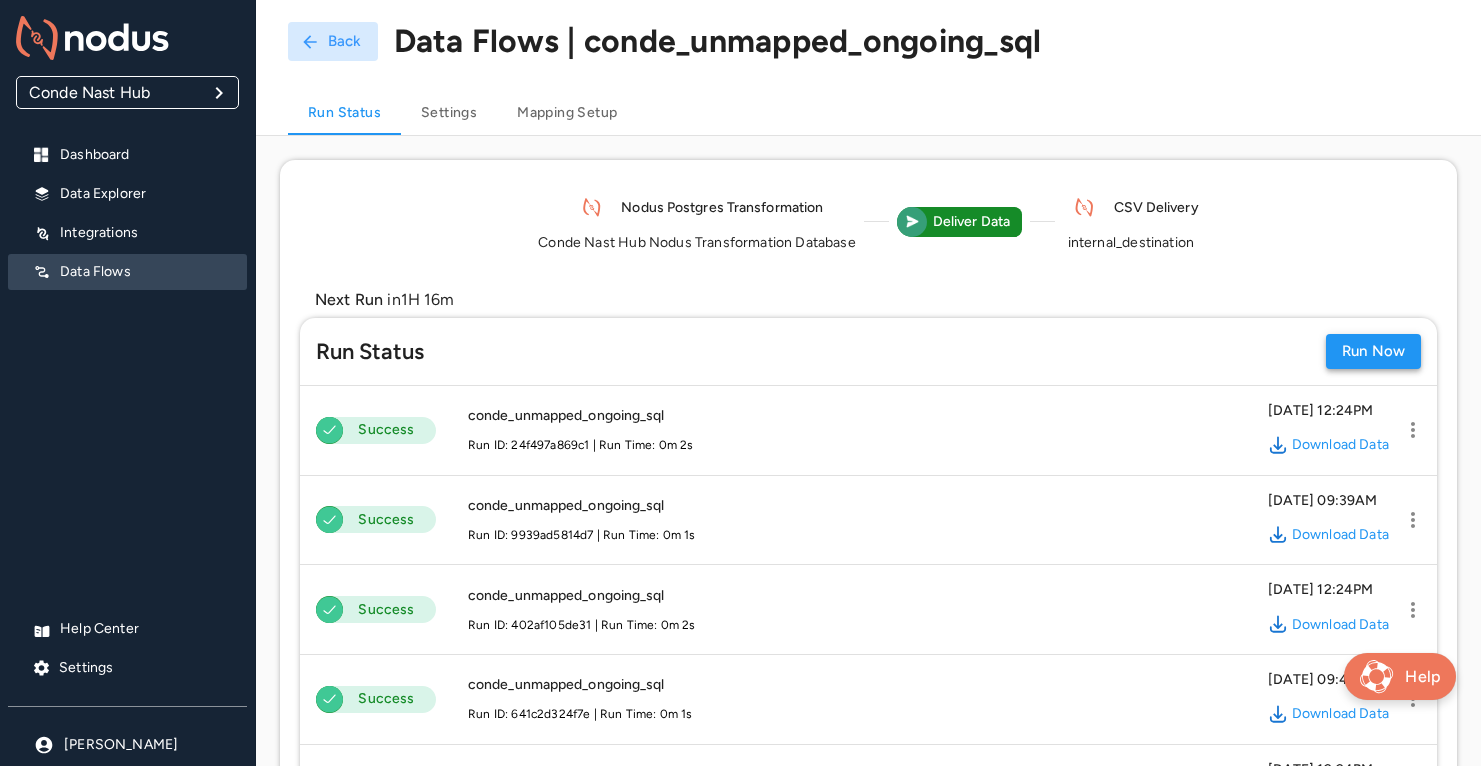 click on "Run Now" at bounding box center [1373, 351] 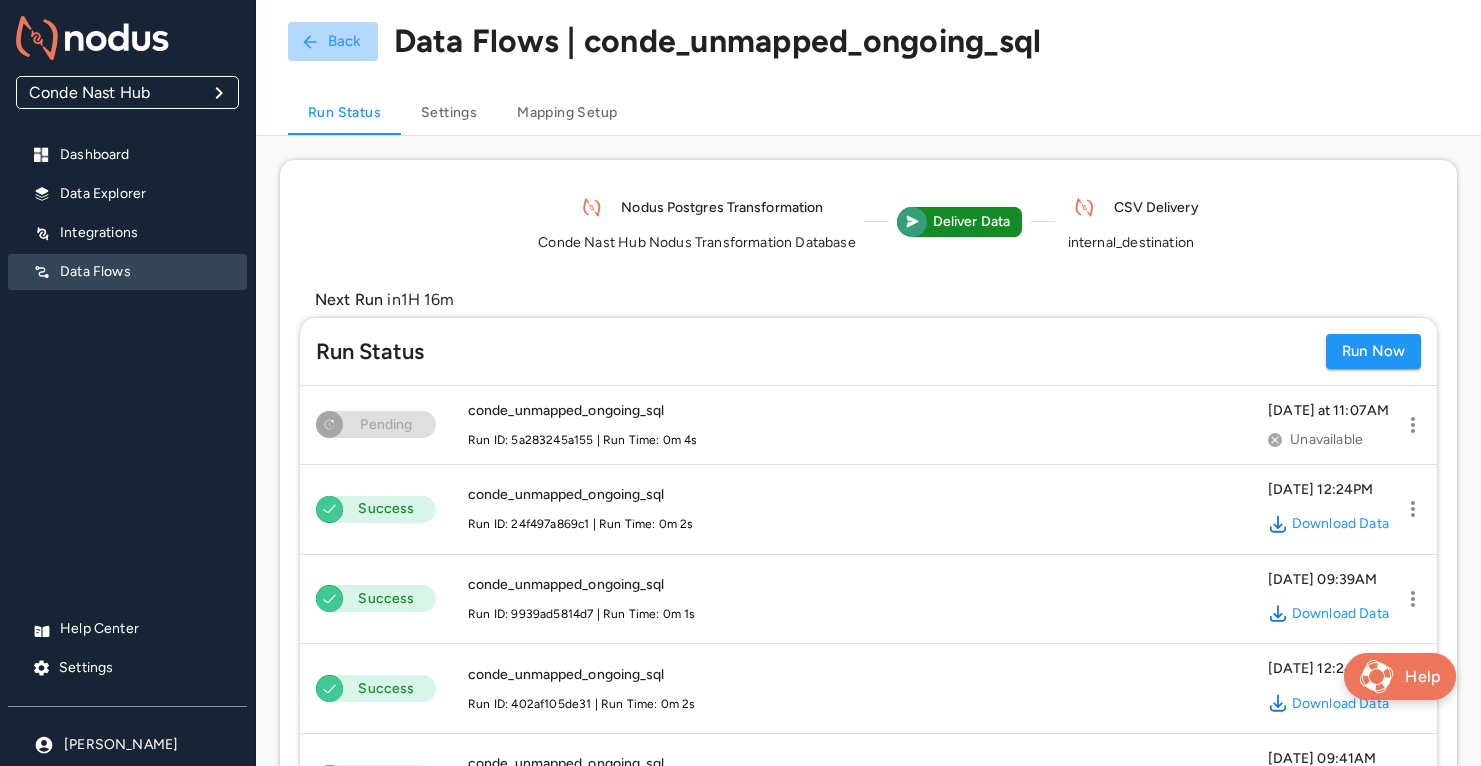 click on "Back" at bounding box center [333, 41] 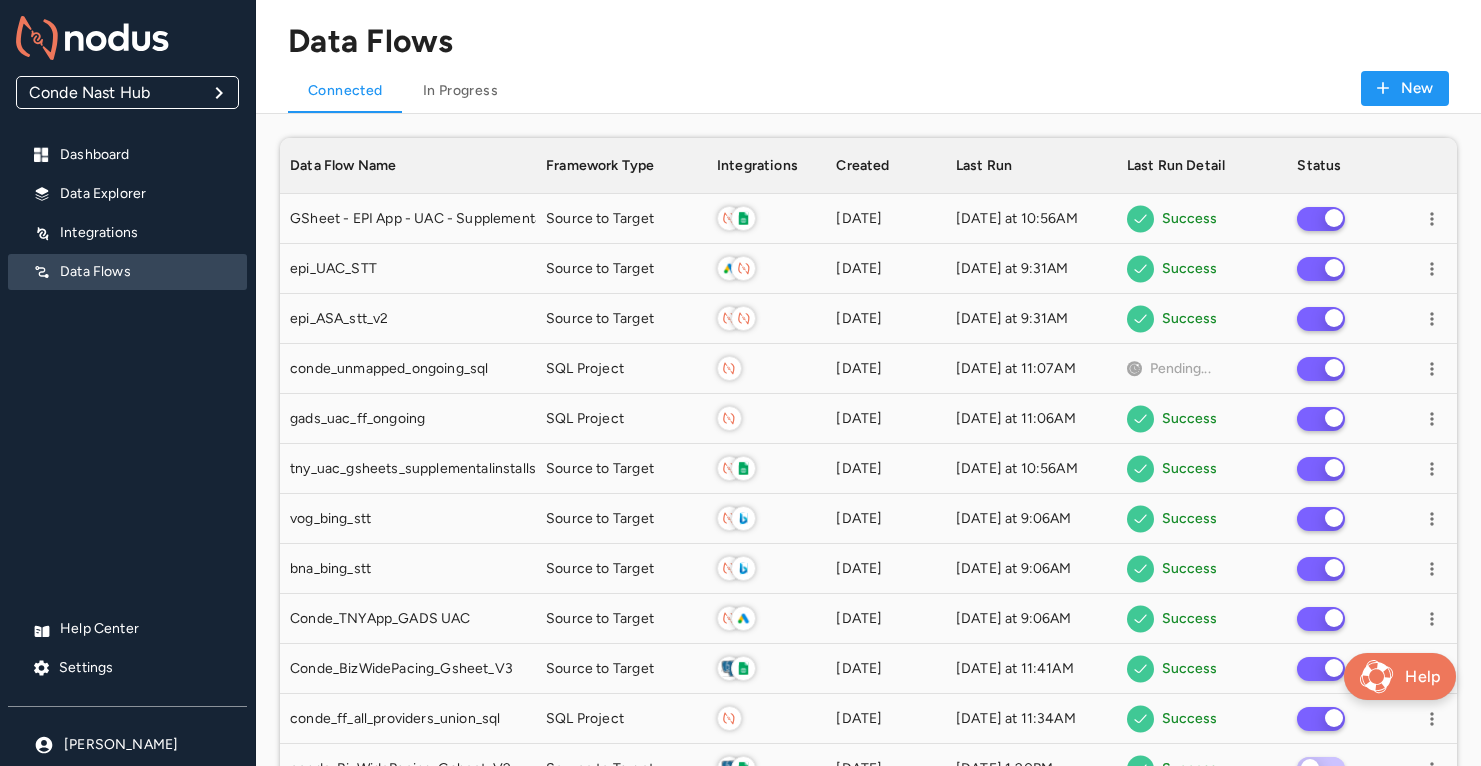 scroll, scrollTop: 1, scrollLeft: 1, axis: both 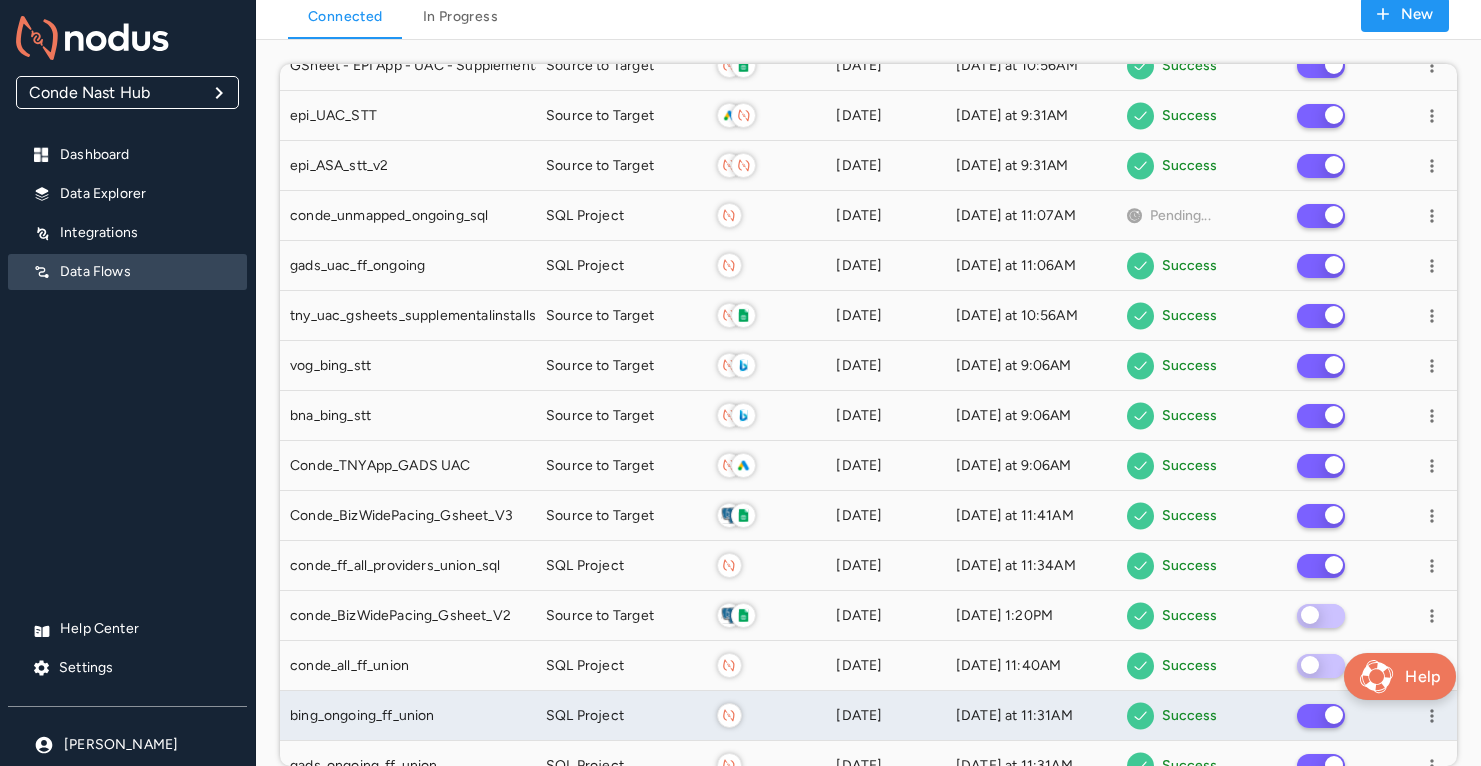 click on "bing_ongoing_ff_union" at bounding box center (408, 716) 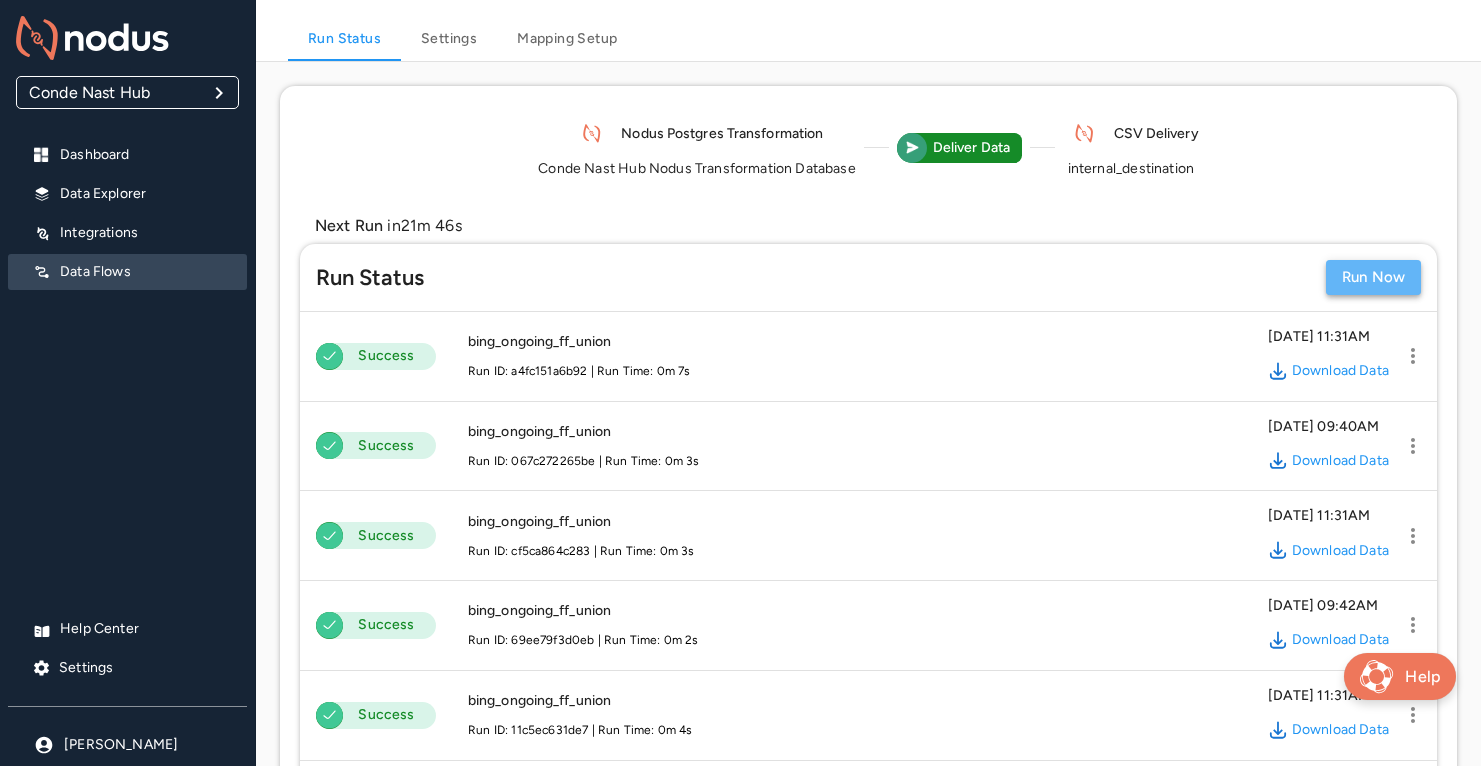 click on "Run Now" at bounding box center [1373, 277] 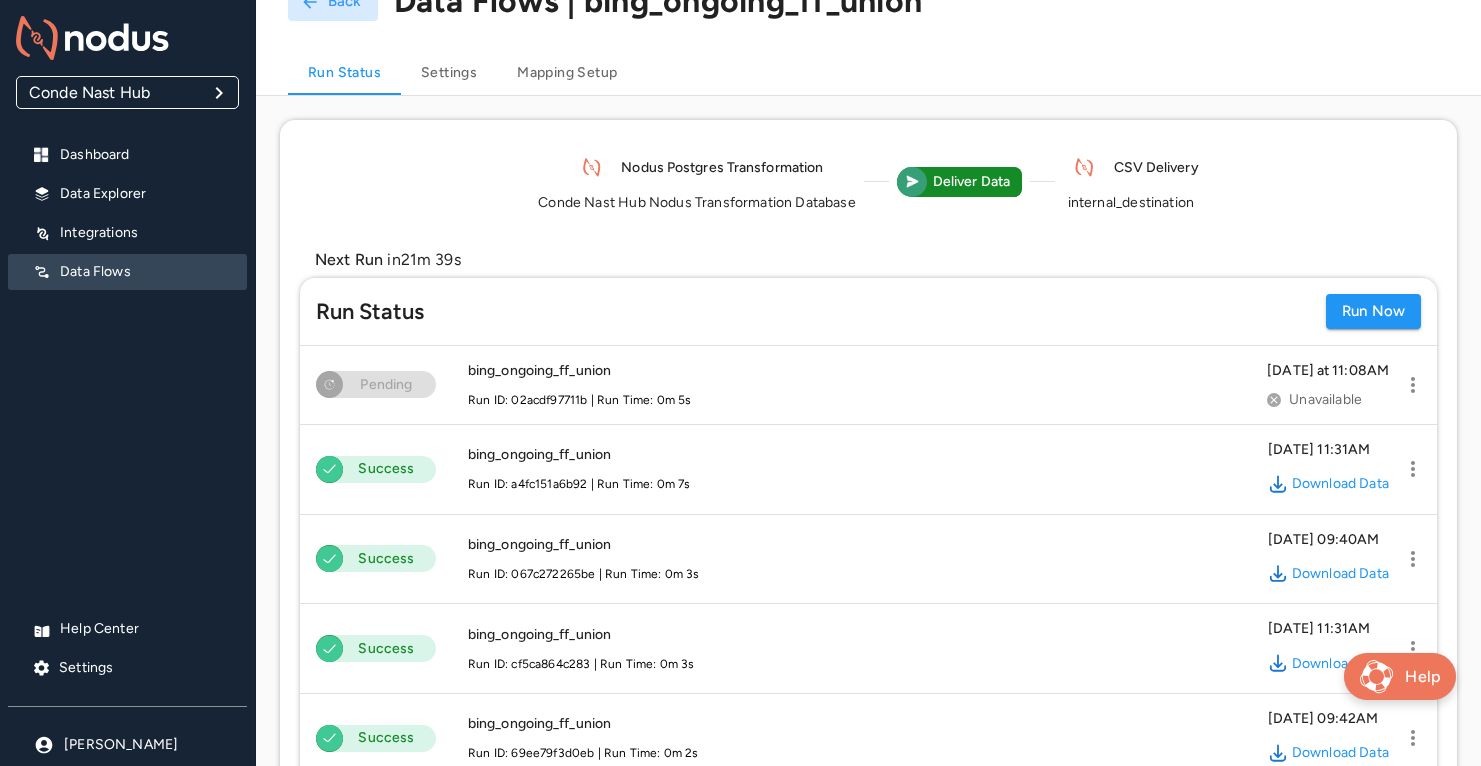 scroll, scrollTop: 0, scrollLeft: 0, axis: both 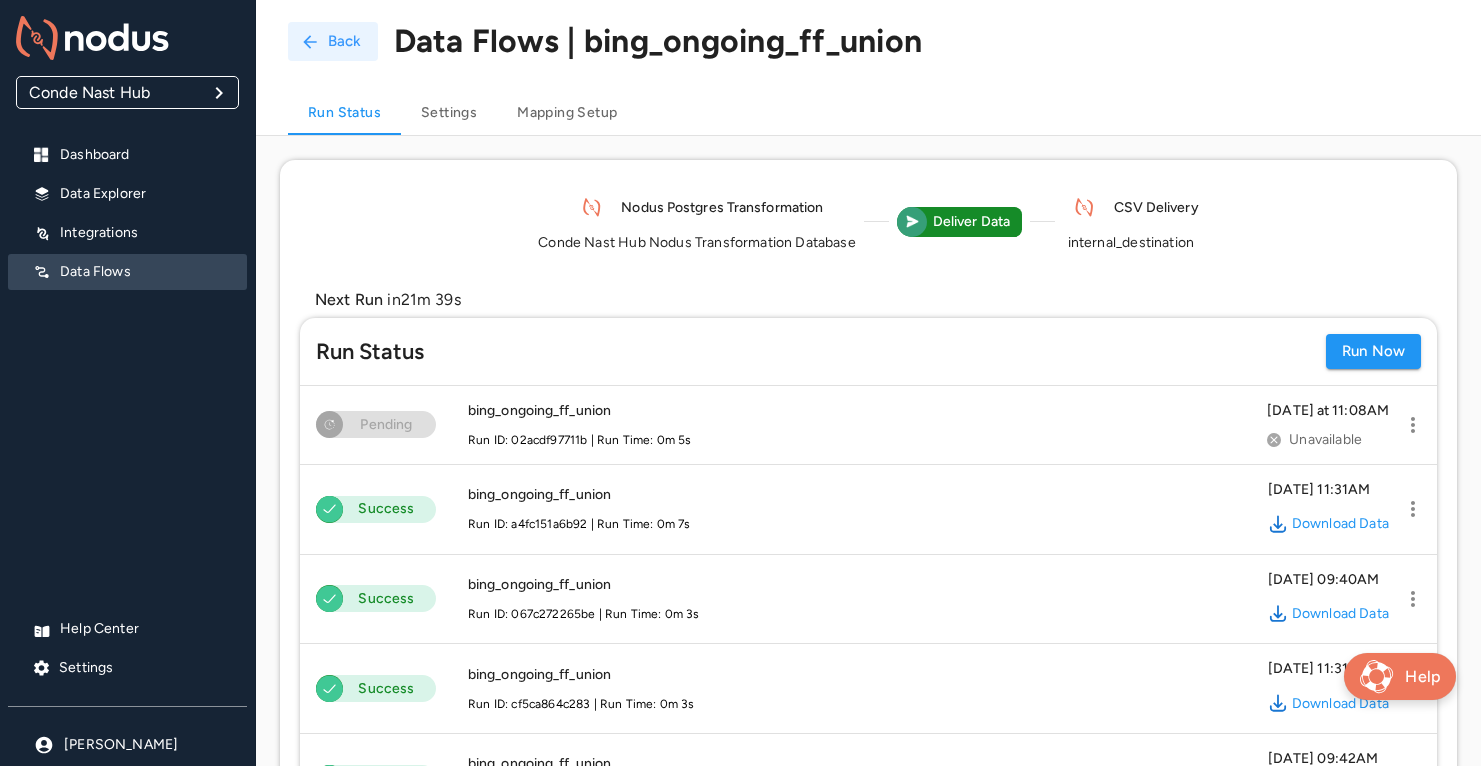 click 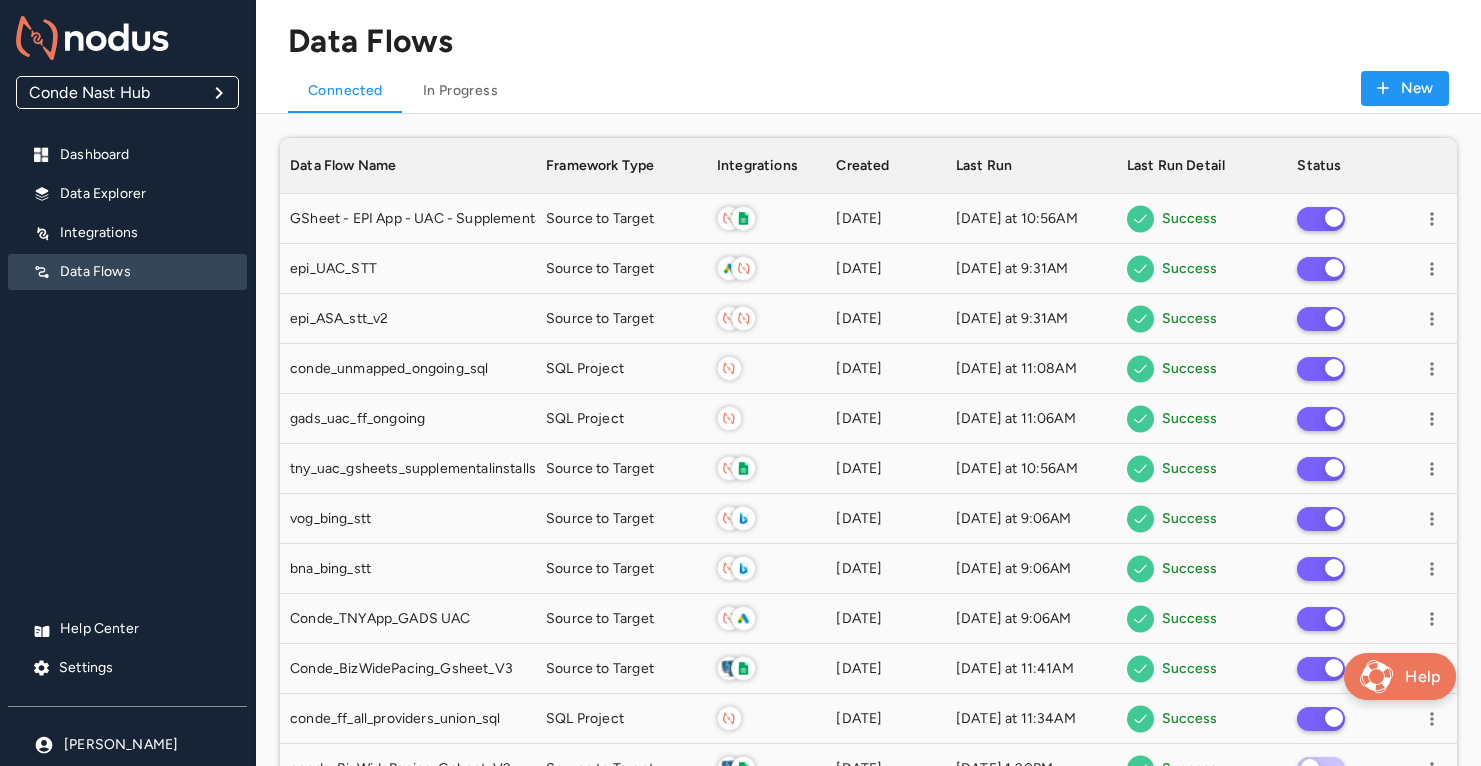 scroll, scrollTop: 1, scrollLeft: 1, axis: both 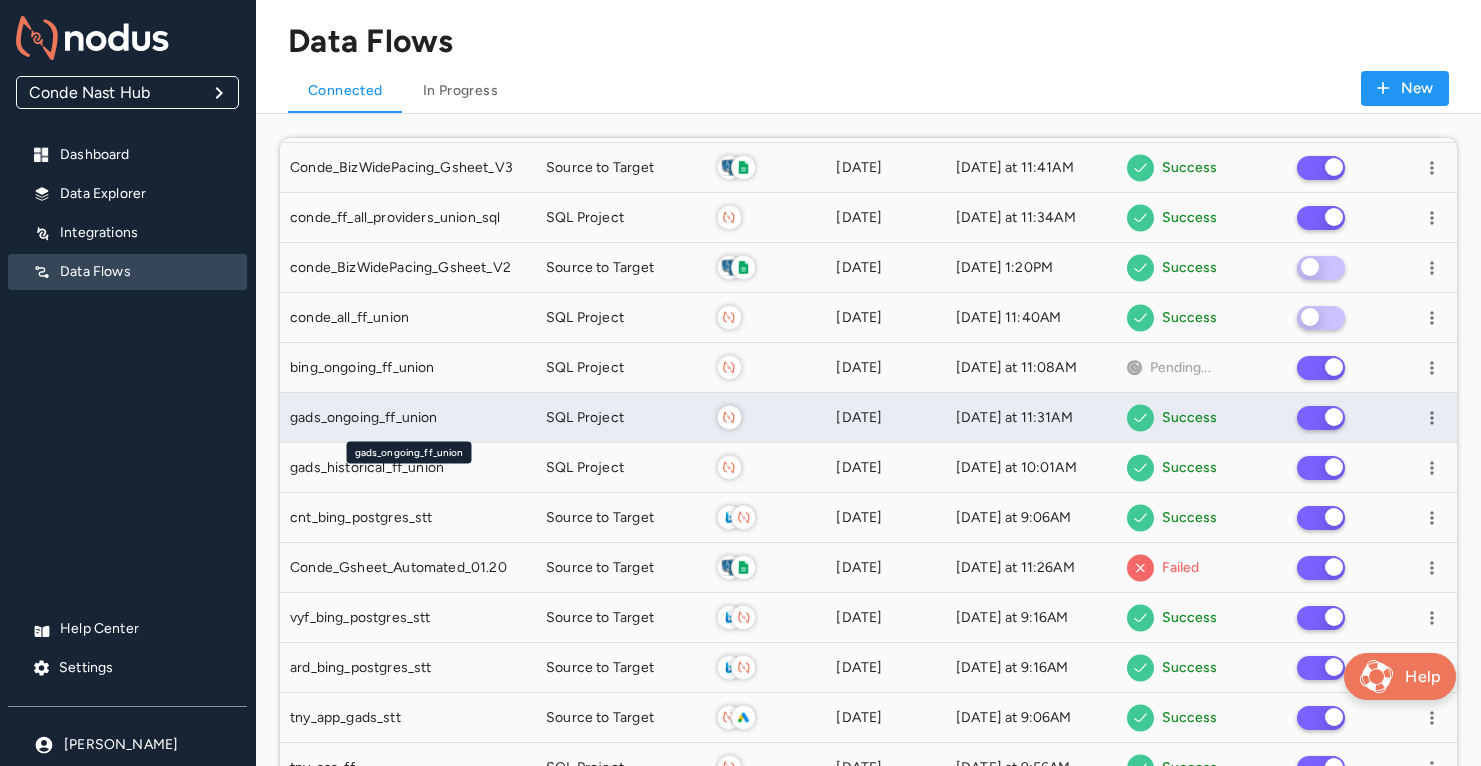 click on "gads_ongoing_ff_union" at bounding box center (408, 418) 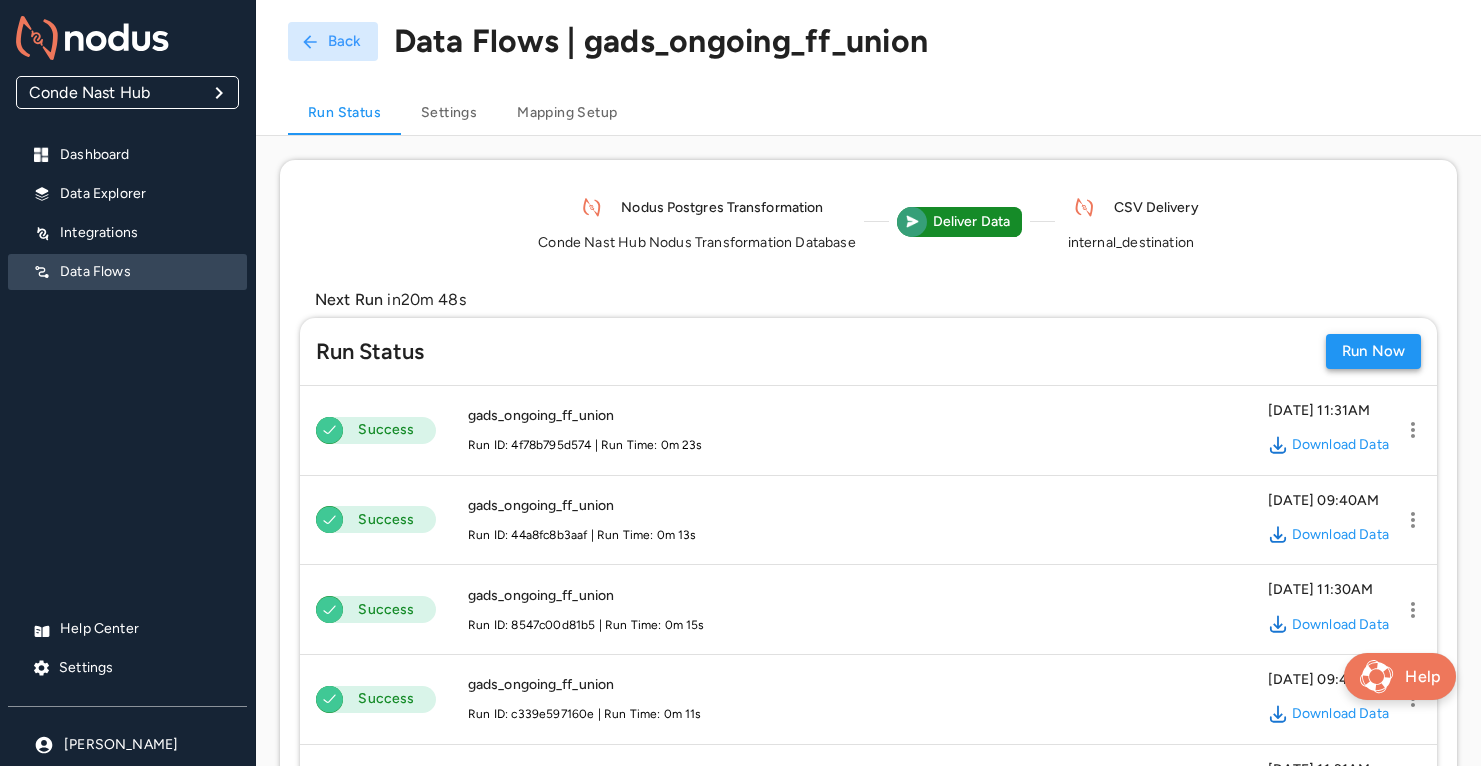 click on "Run Now" at bounding box center (1373, 351) 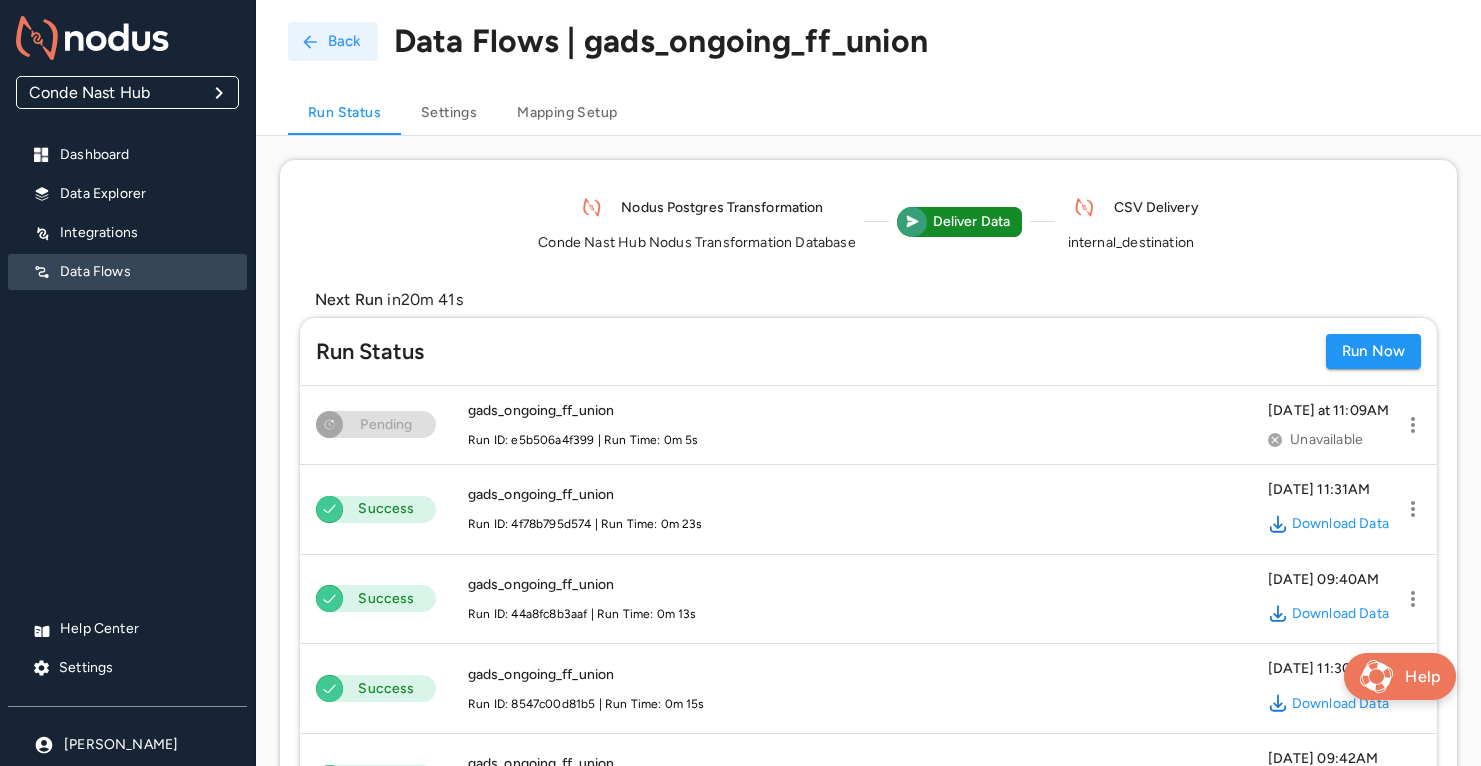 click on "Back" at bounding box center (333, 41) 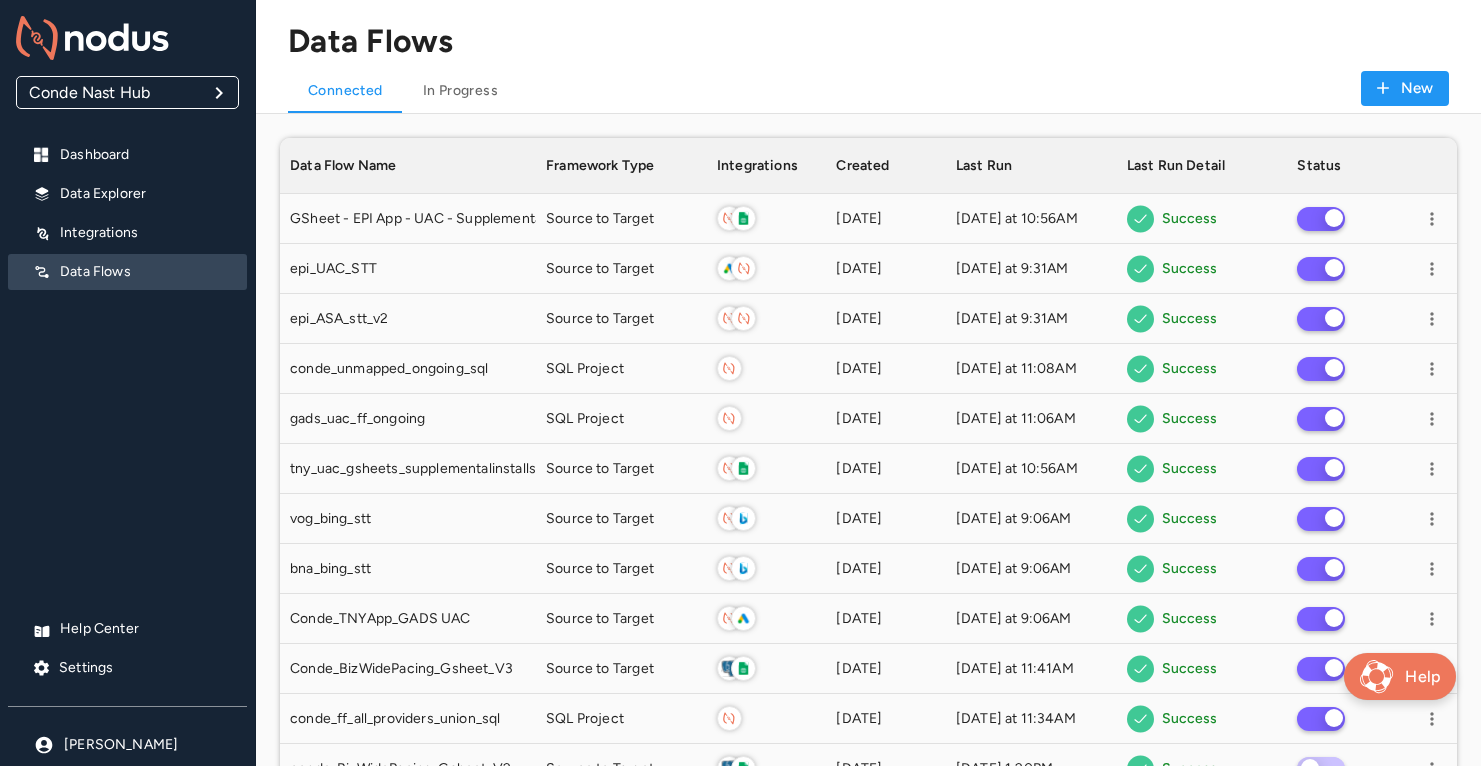 scroll, scrollTop: 1, scrollLeft: 1, axis: both 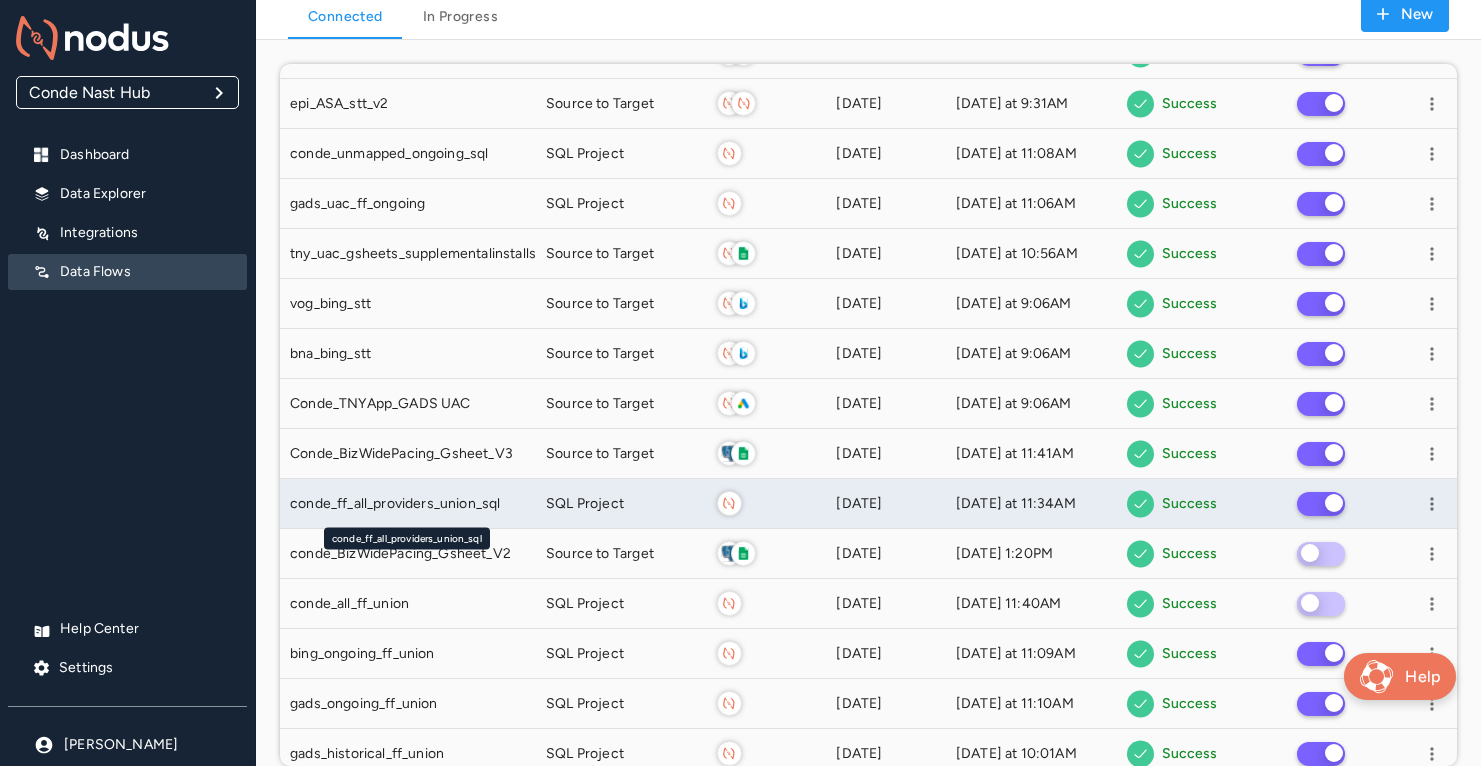 click on "conde_ff_all_providers_union_sql" at bounding box center [395, 504] 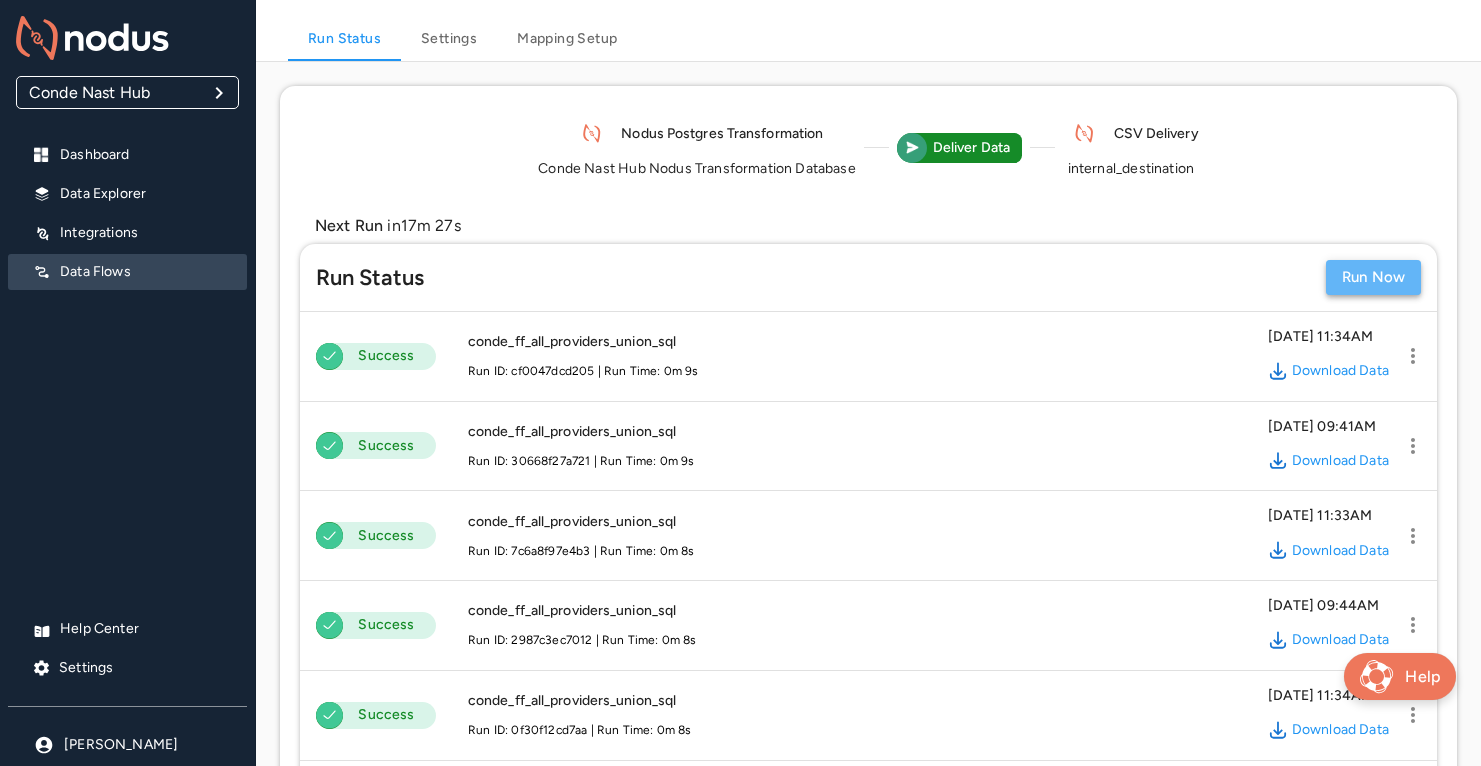 click on "Run Now" at bounding box center [1373, 277] 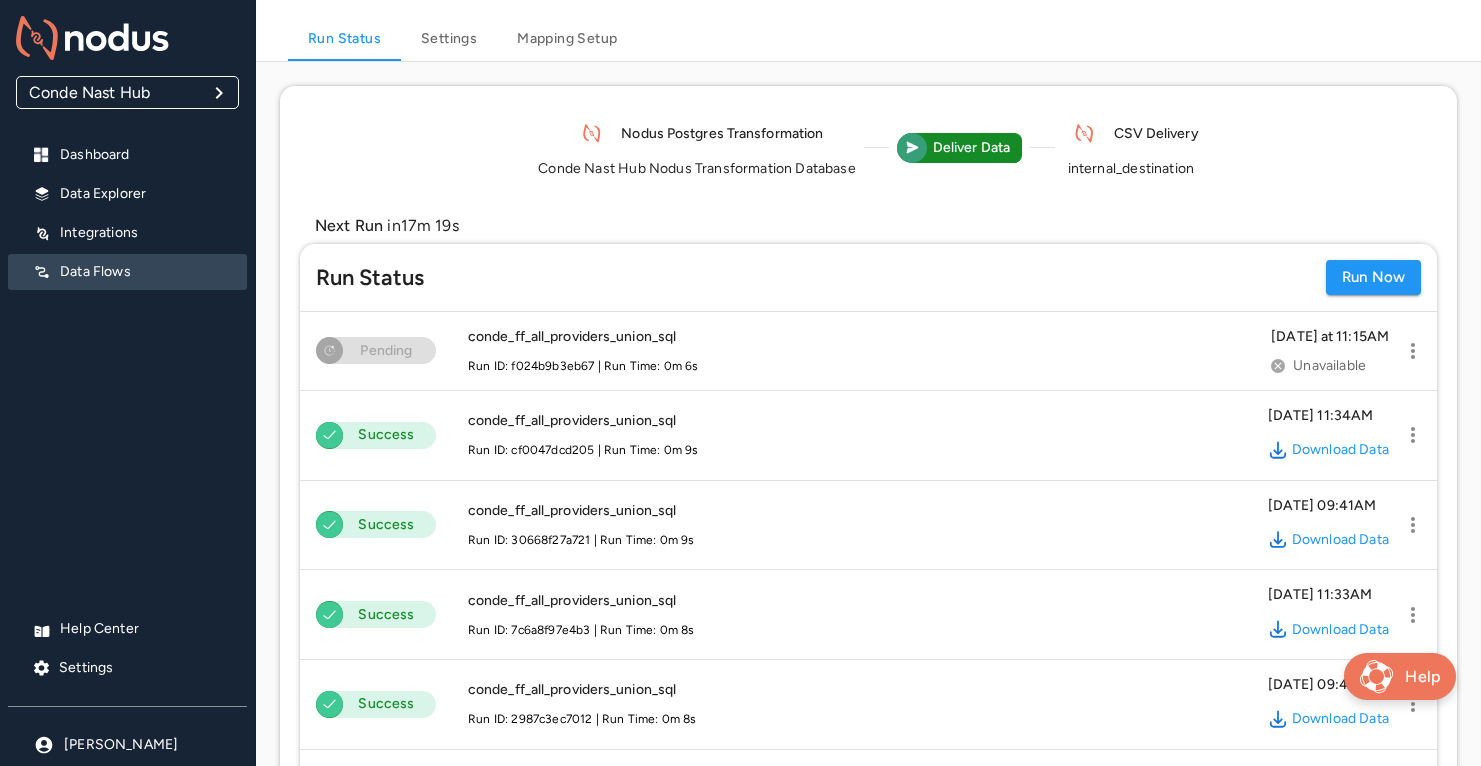 click on "Next Run   in  17m 19s" at bounding box center [876, 226] 